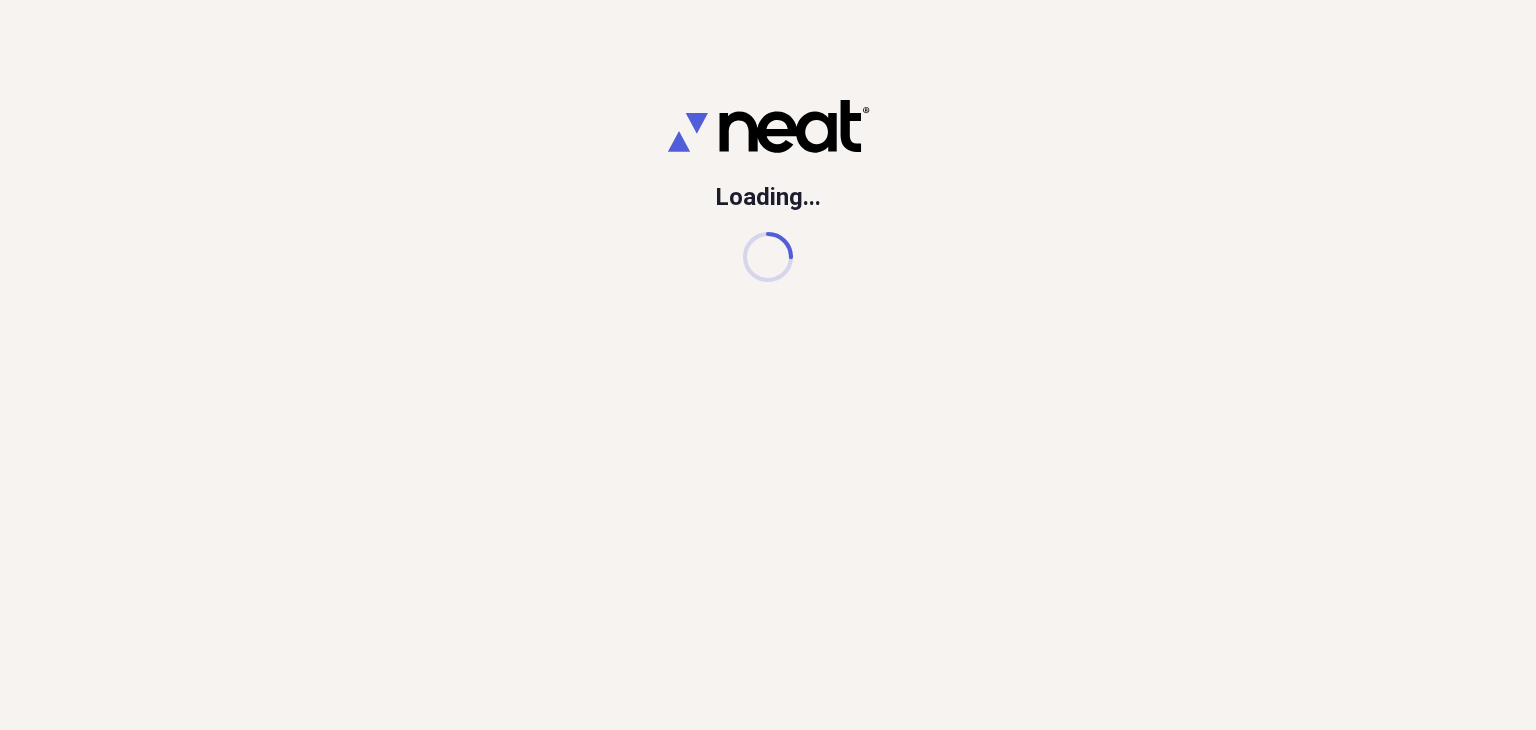 scroll, scrollTop: 0, scrollLeft: 0, axis: both 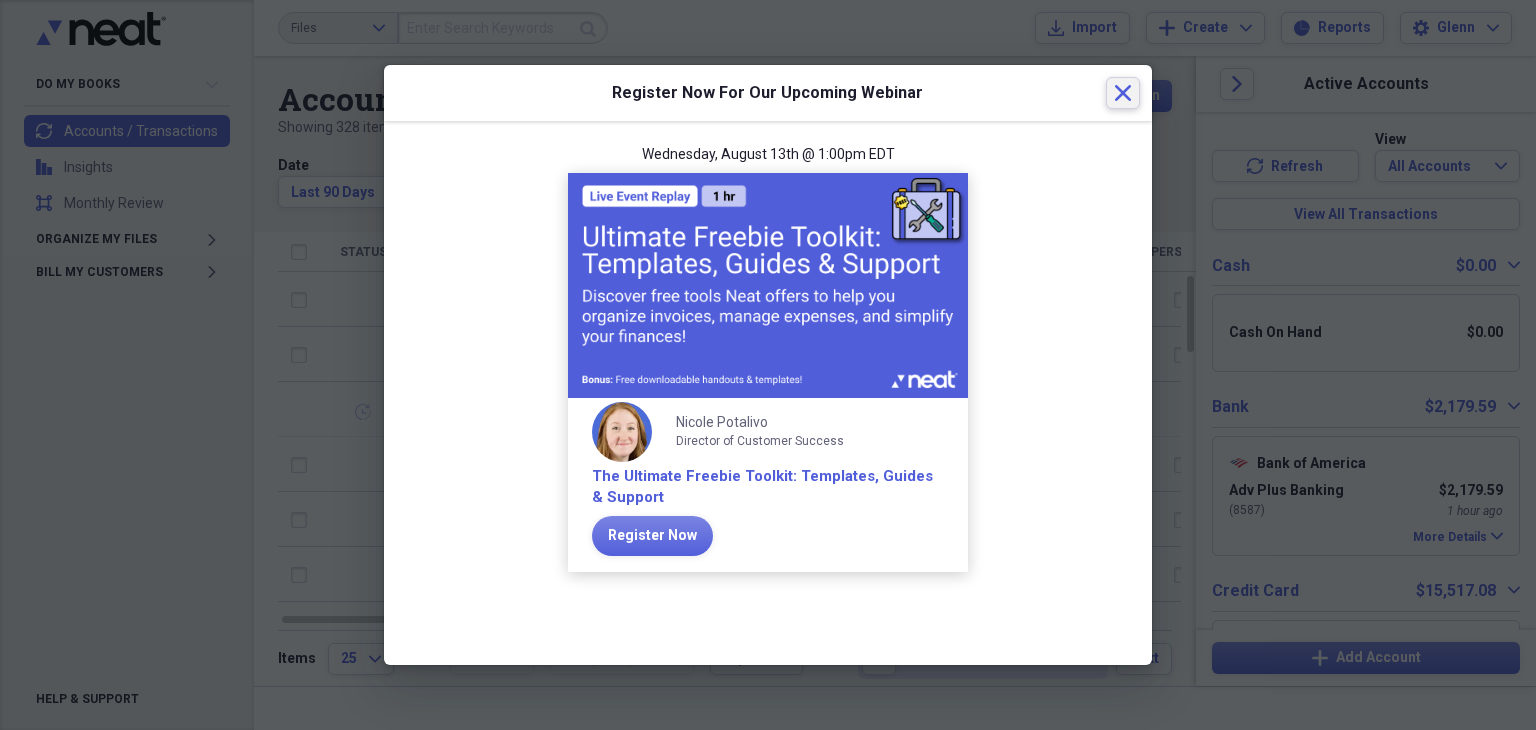 click on "Close" 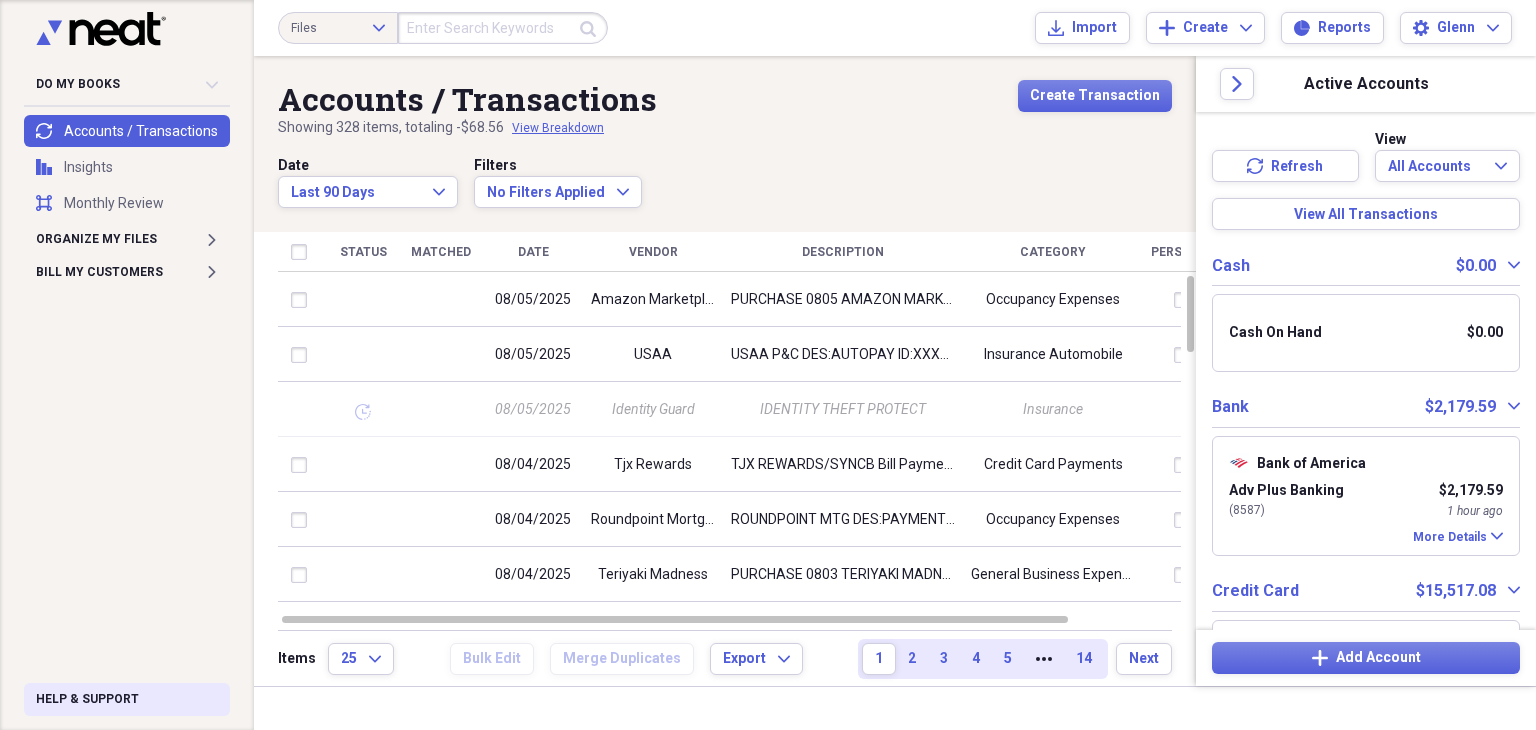 click on "Help & Support" at bounding box center (87, 699) 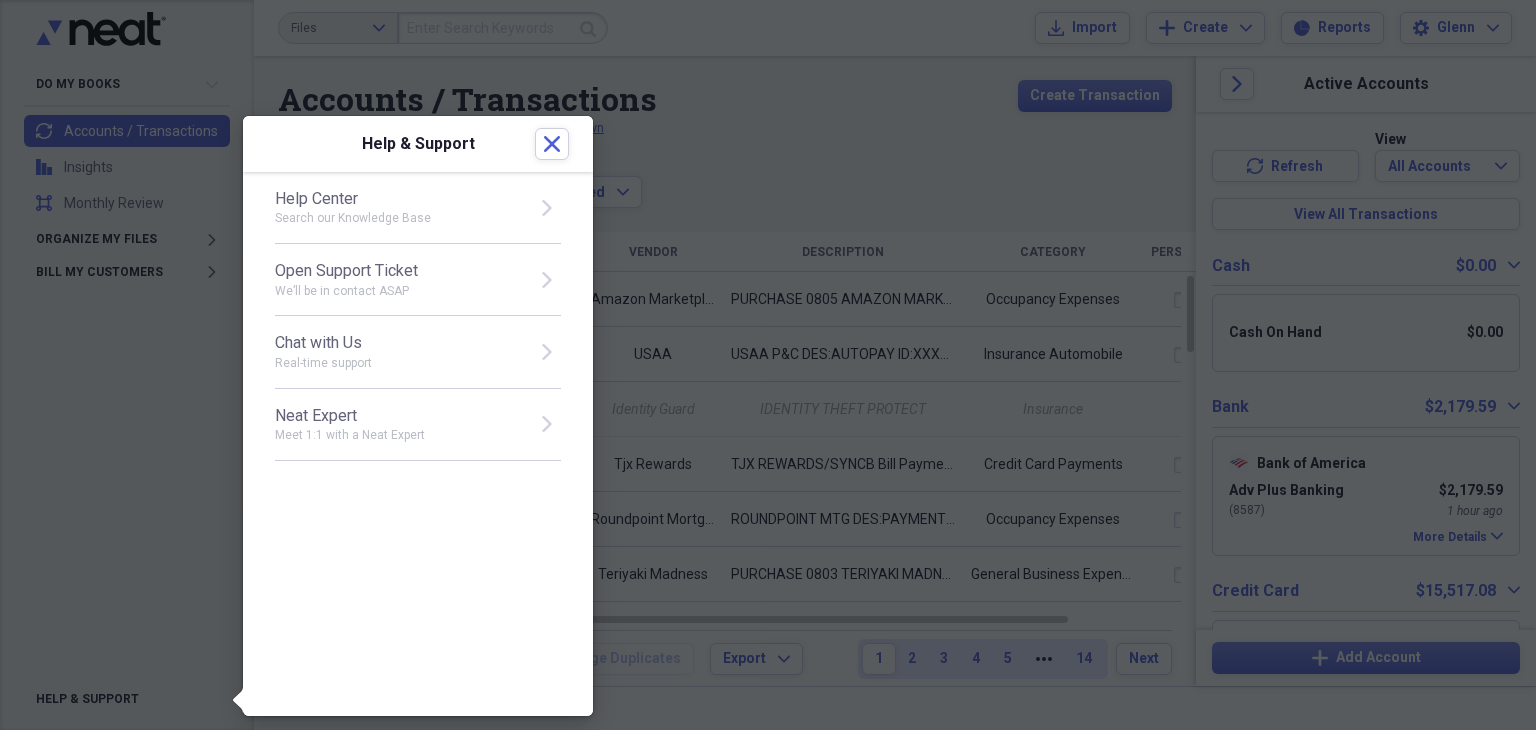 click on "open" 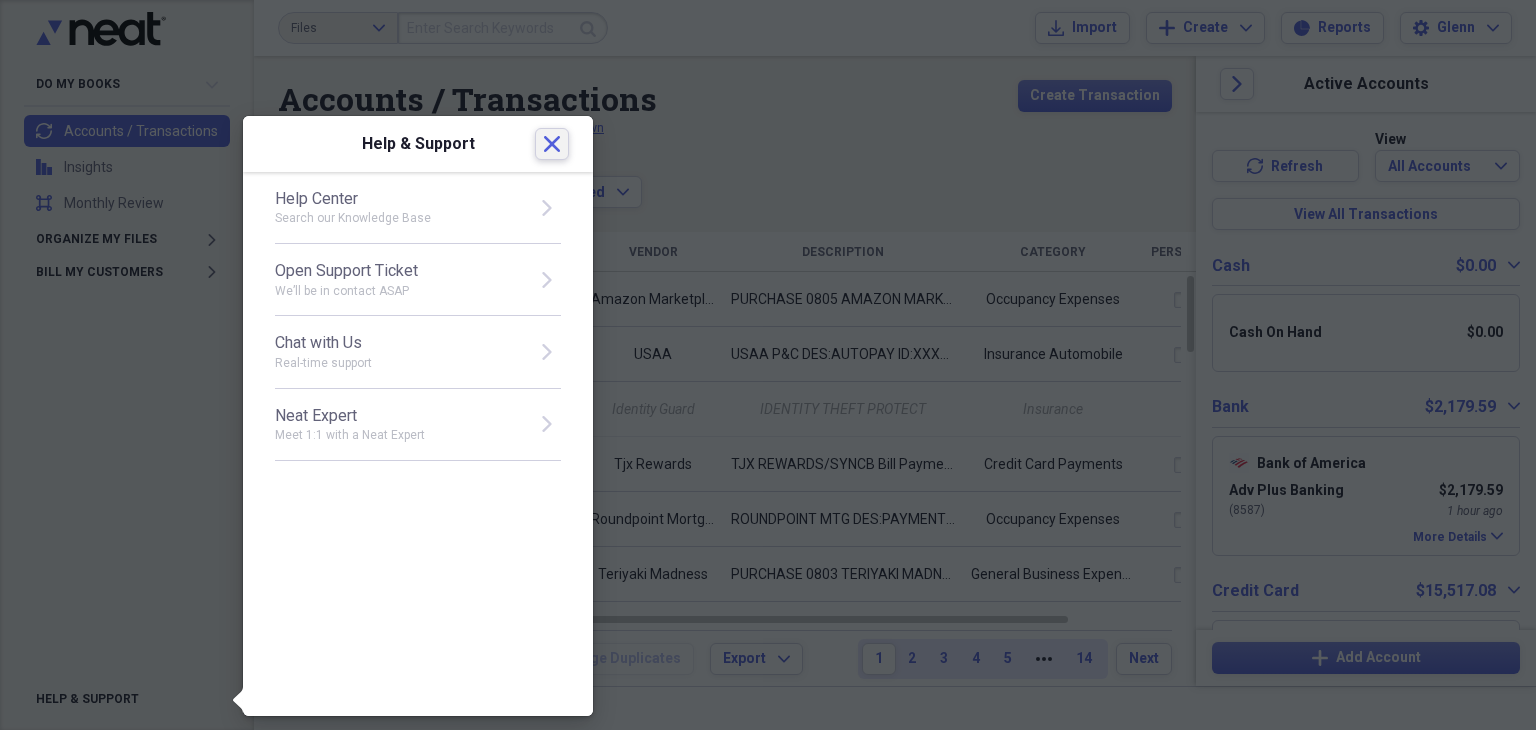 click on "Close" 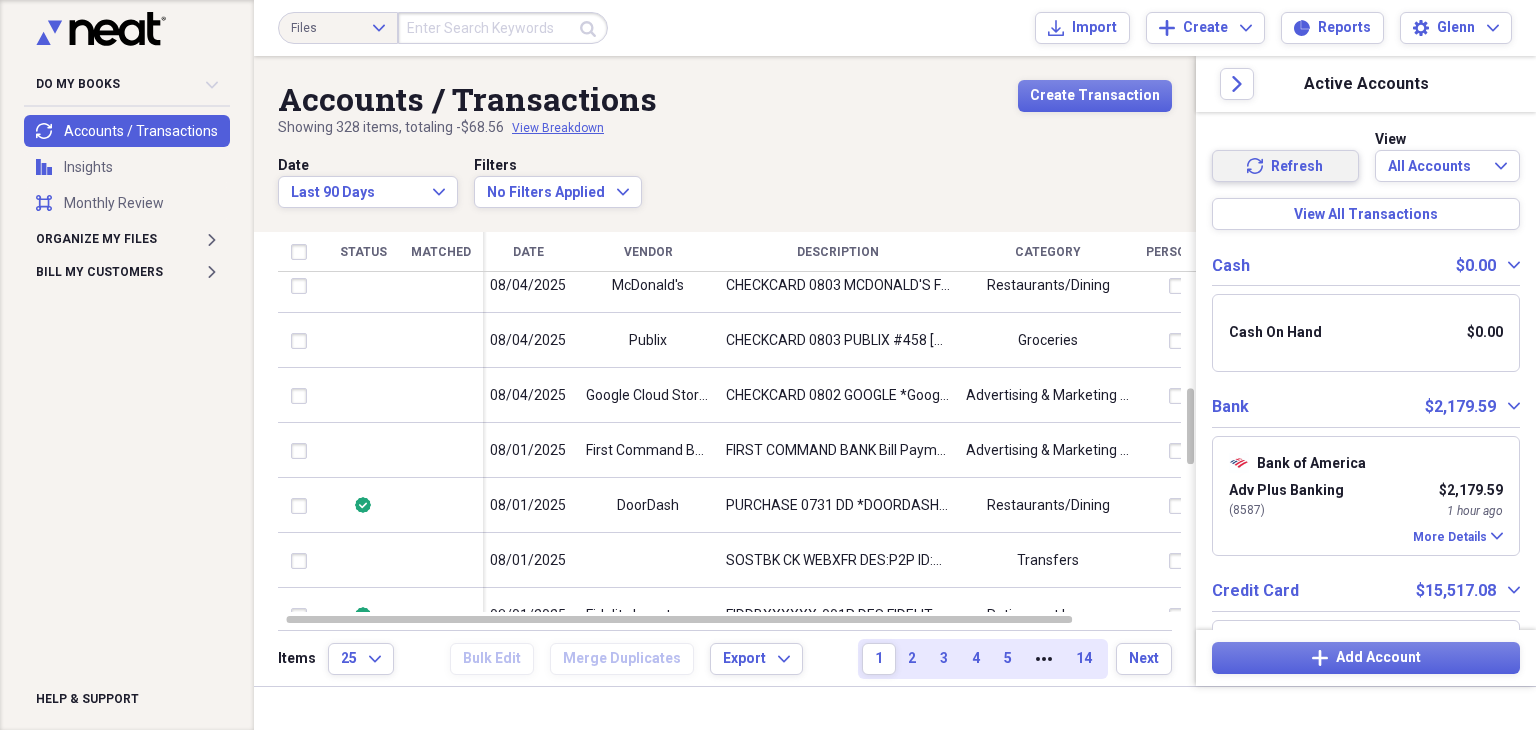 click on "Refresh" at bounding box center [1297, 167] 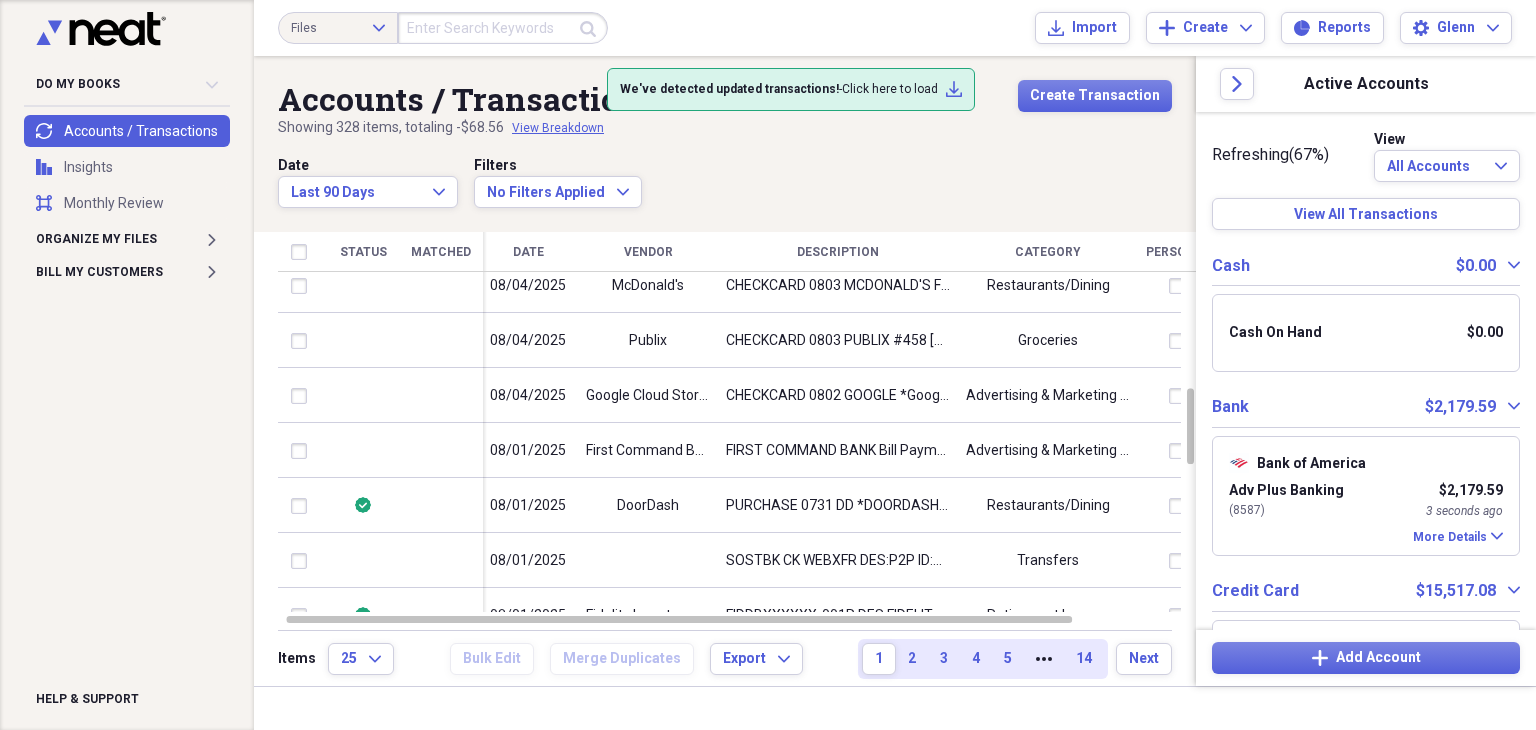 click on "Load" 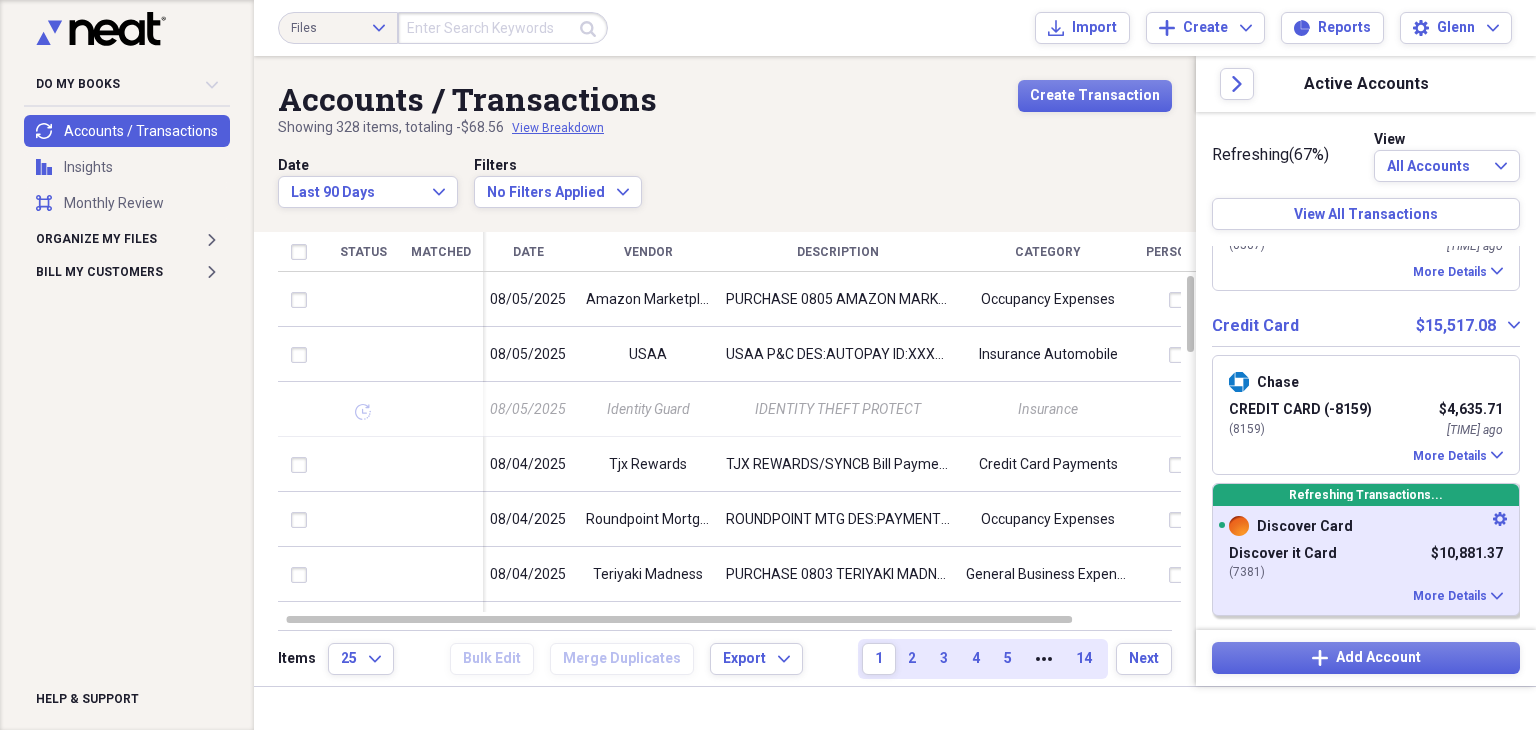 scroll, scrollTop: 252, scrollLeft: 0, axis: vertical 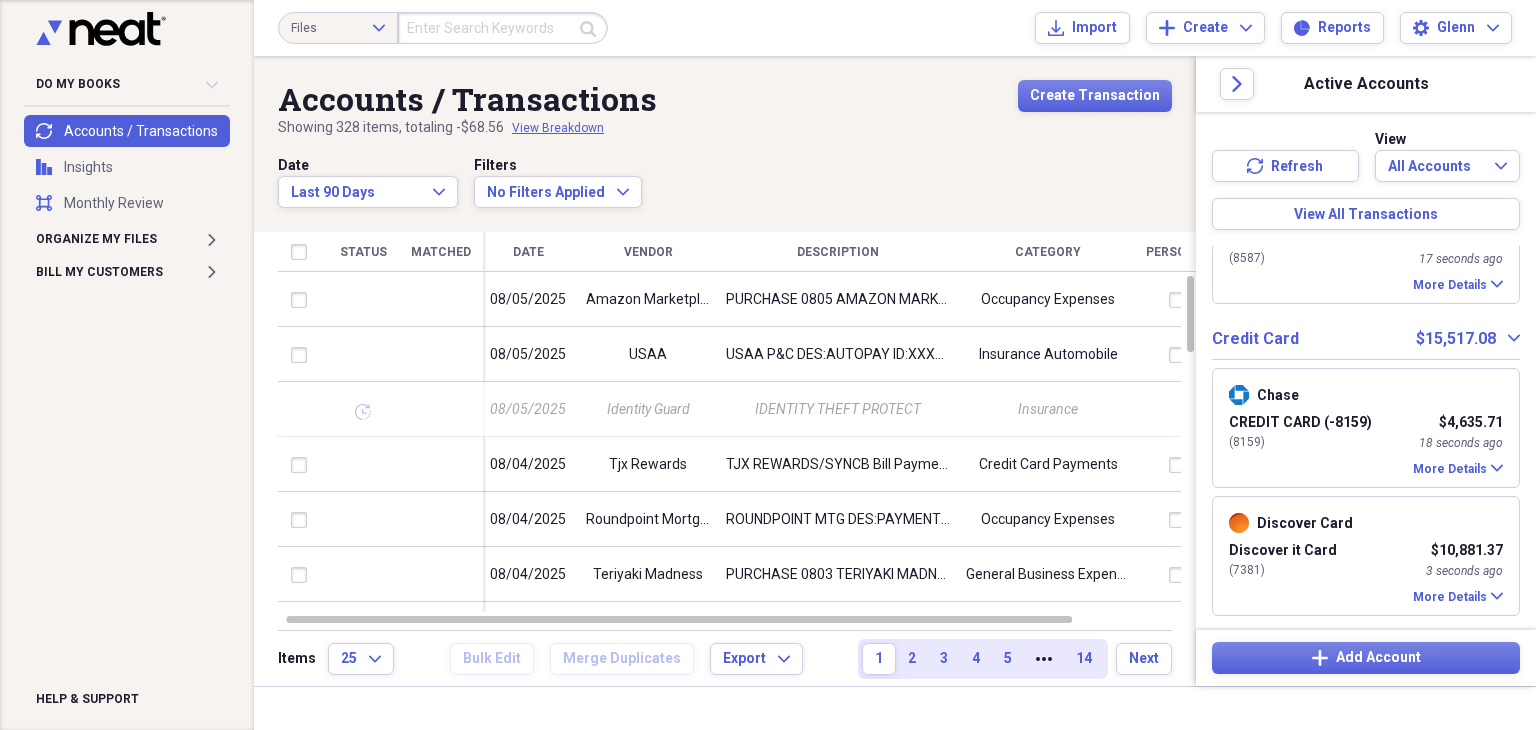 click on "Add Add Account" at bounding box center [1366, 658] 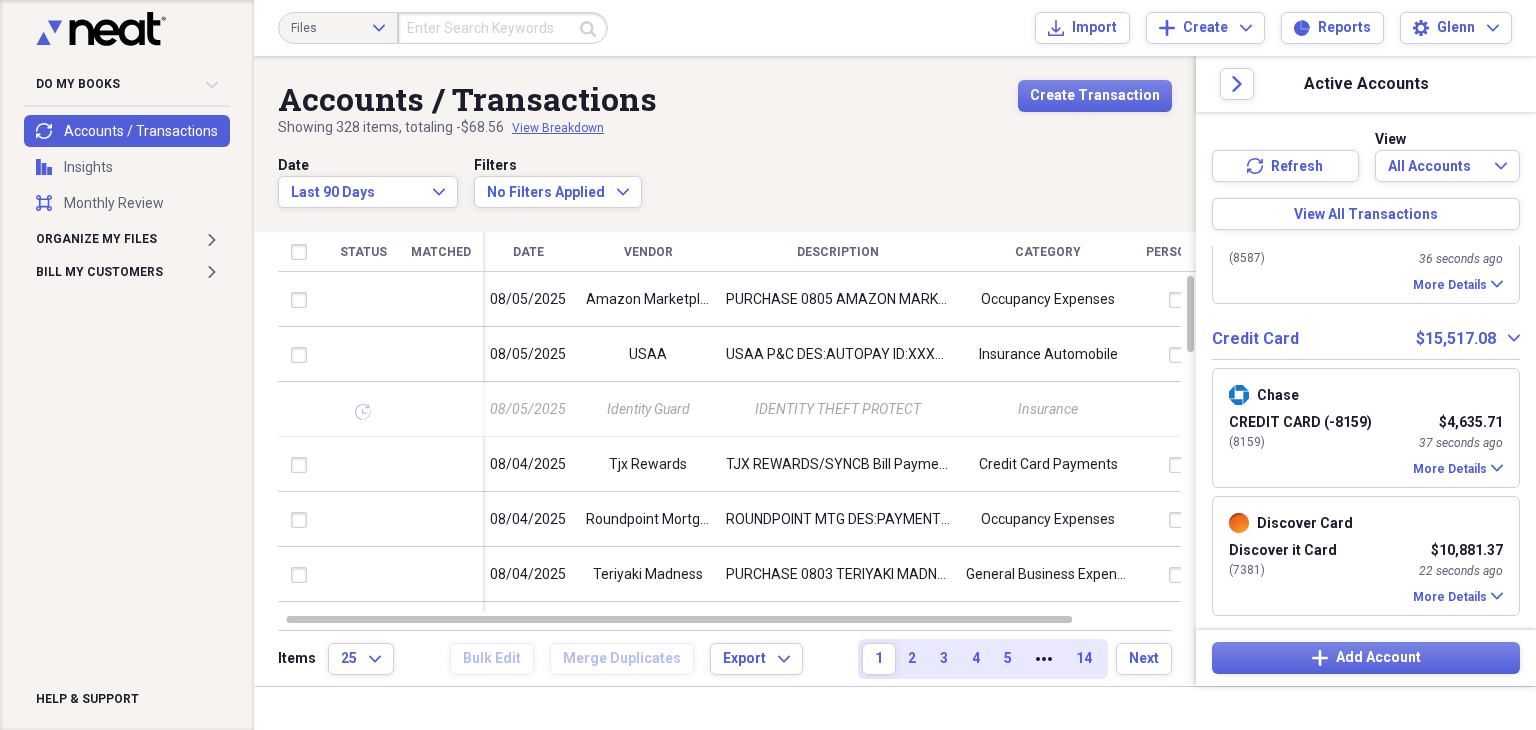 drag, startPoint x: 580, startPoint y: 345, endPoint x: 857, endPoint y: 196, distance: 314.5314 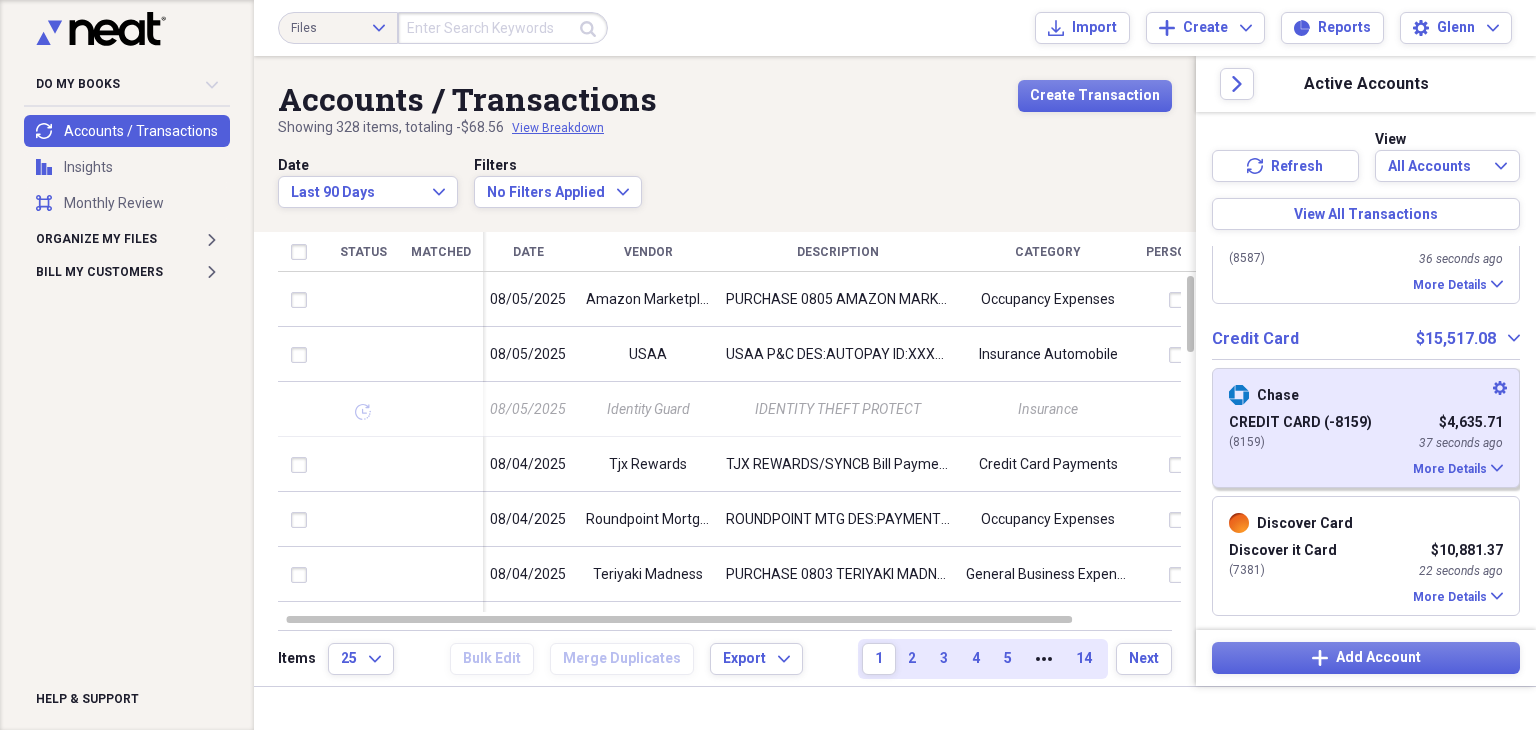 click on "More Details Expand" at bounding box center [1366, 466] 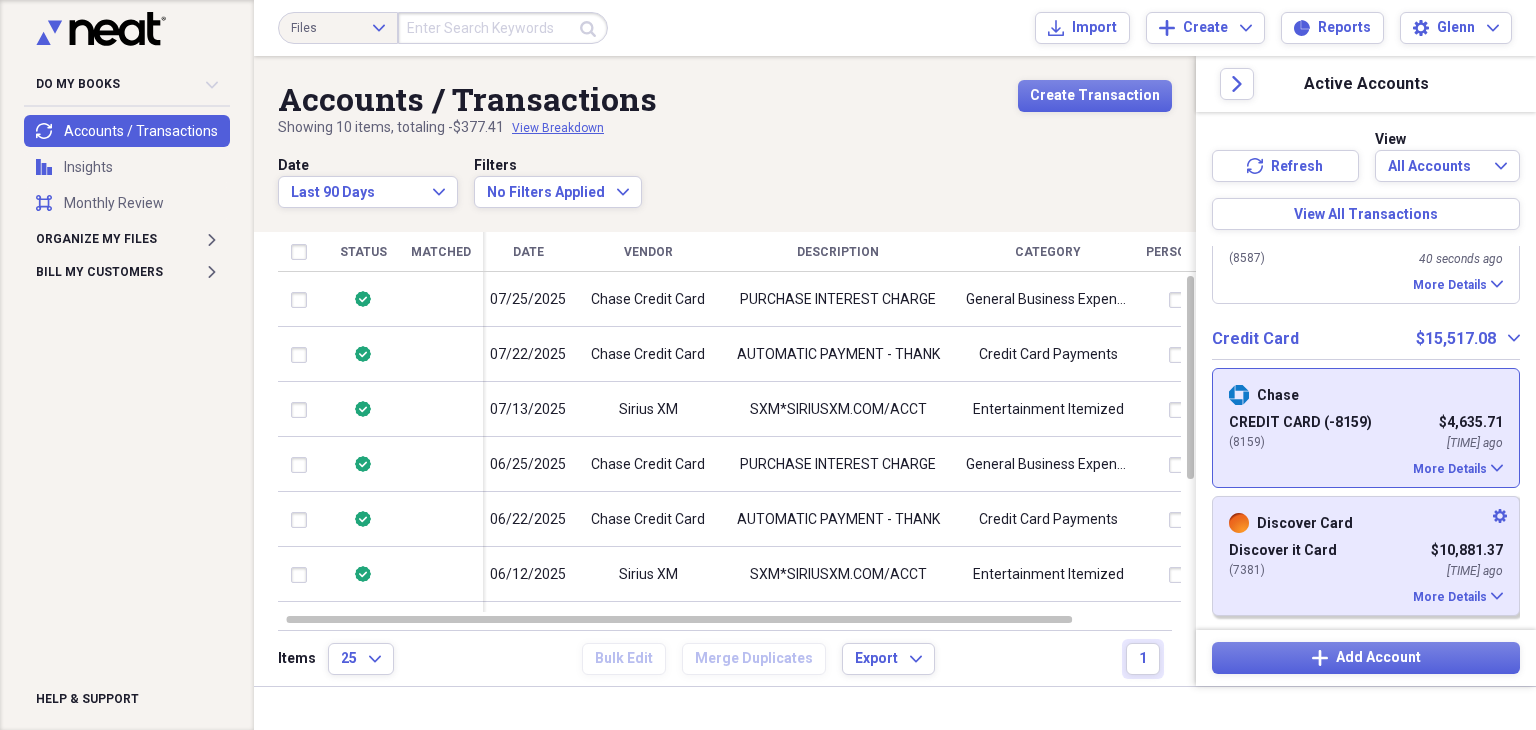 click on "( [NUMBER] ) [TIME] ago" at bounding box center (1366, 571) 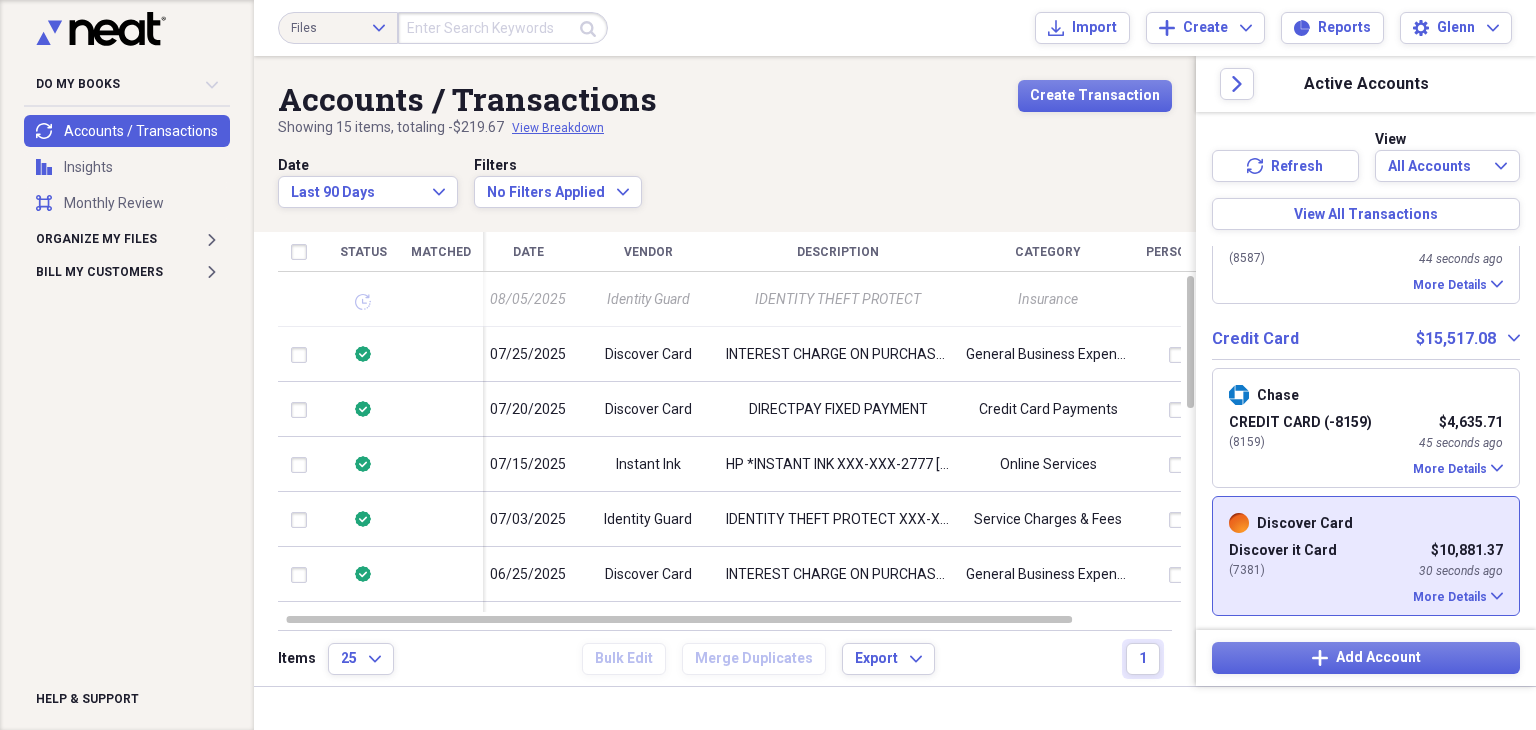 click on "Insurance" at bounding box center (1048, 300) 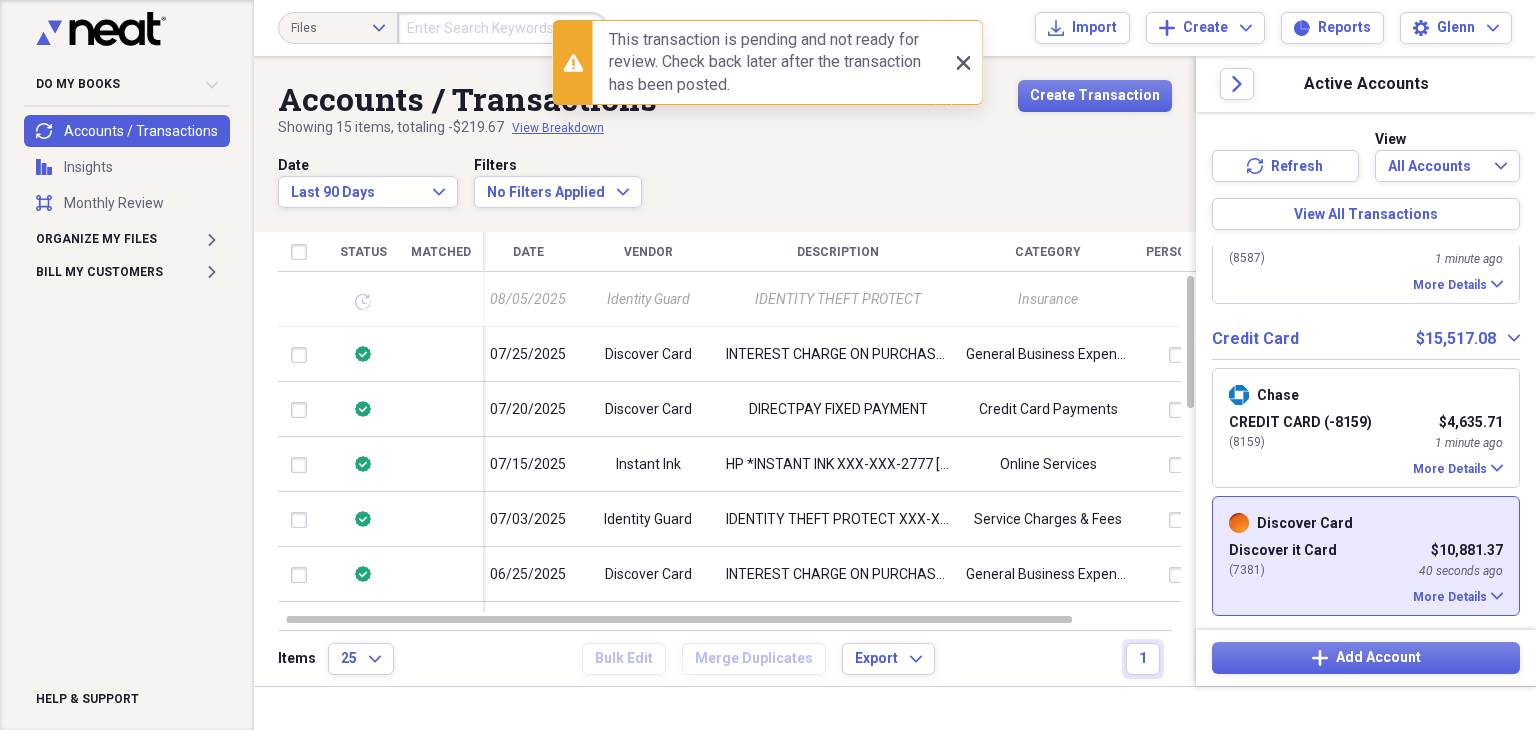 click 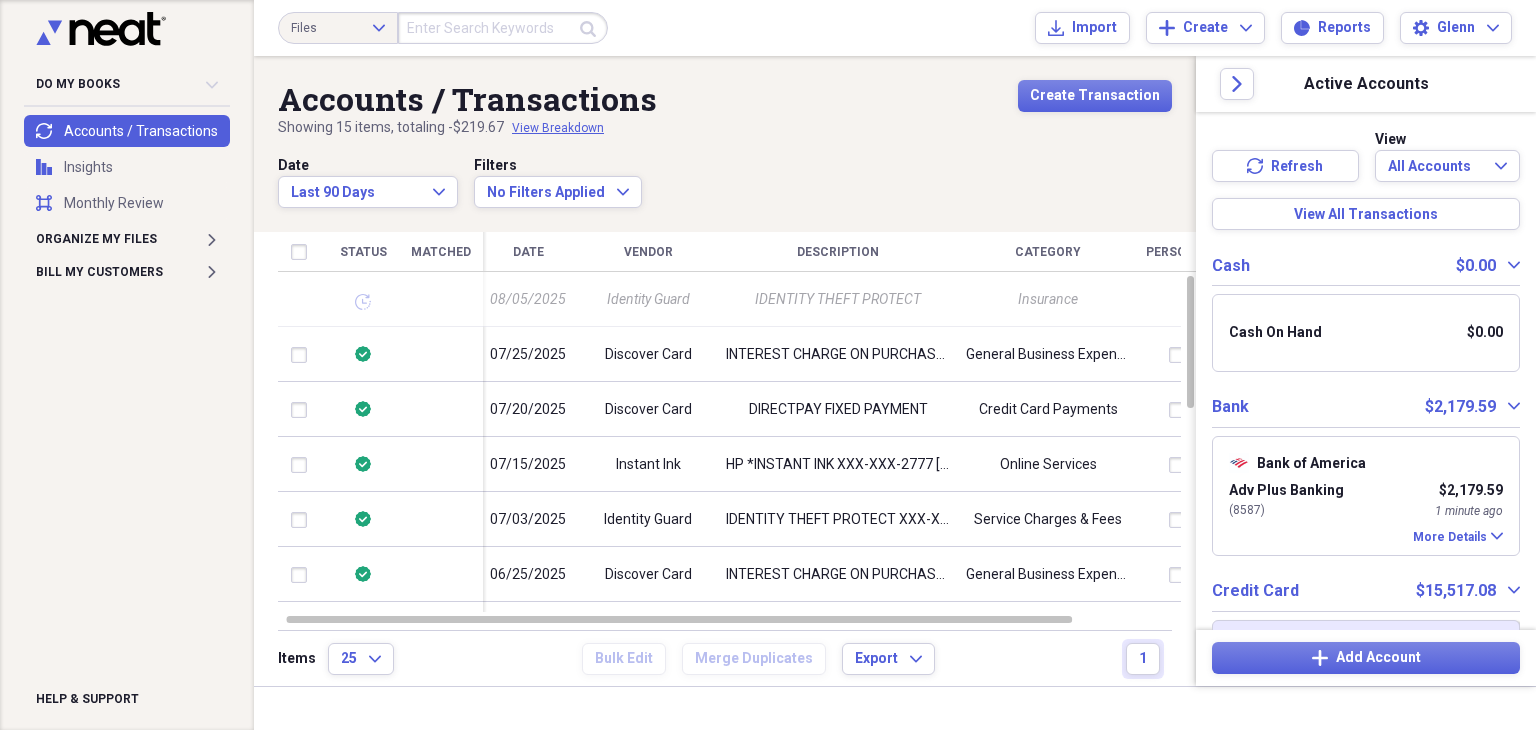 scroll, scrollTop: 0, scrollLeft: 0, axis: both 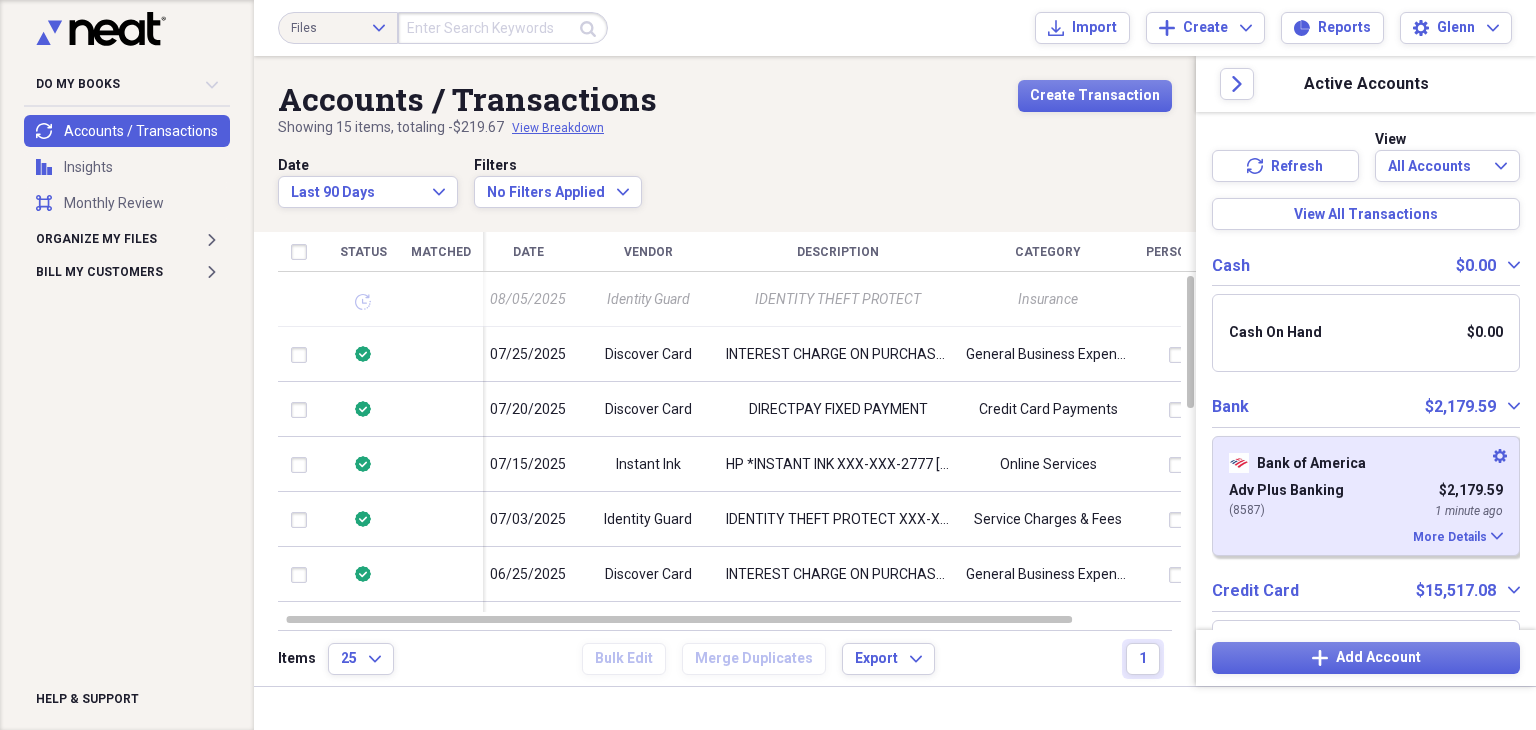 click on "Roundpoint Mortgage Servicing Llc" at bounding box center [1366, 496] 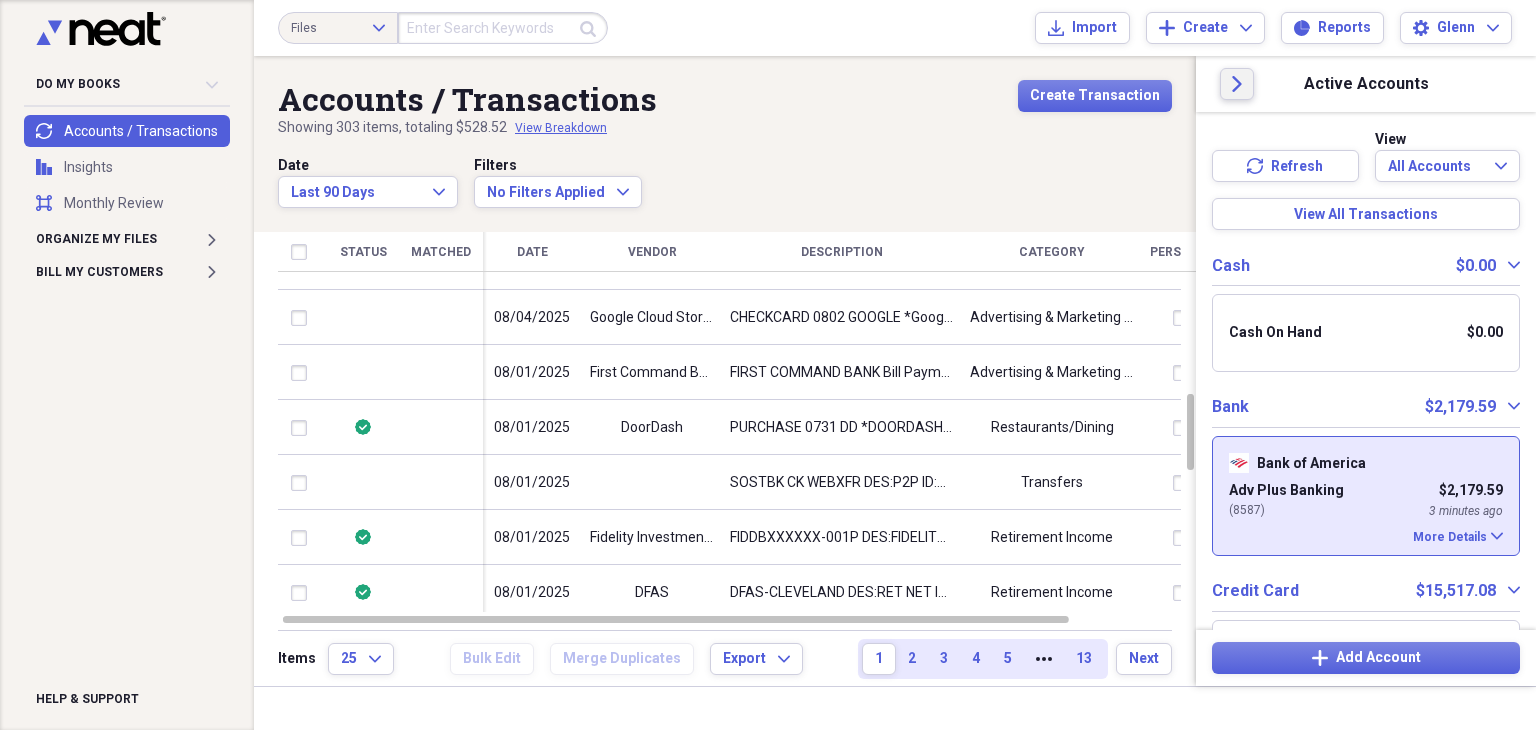 click on "Close" 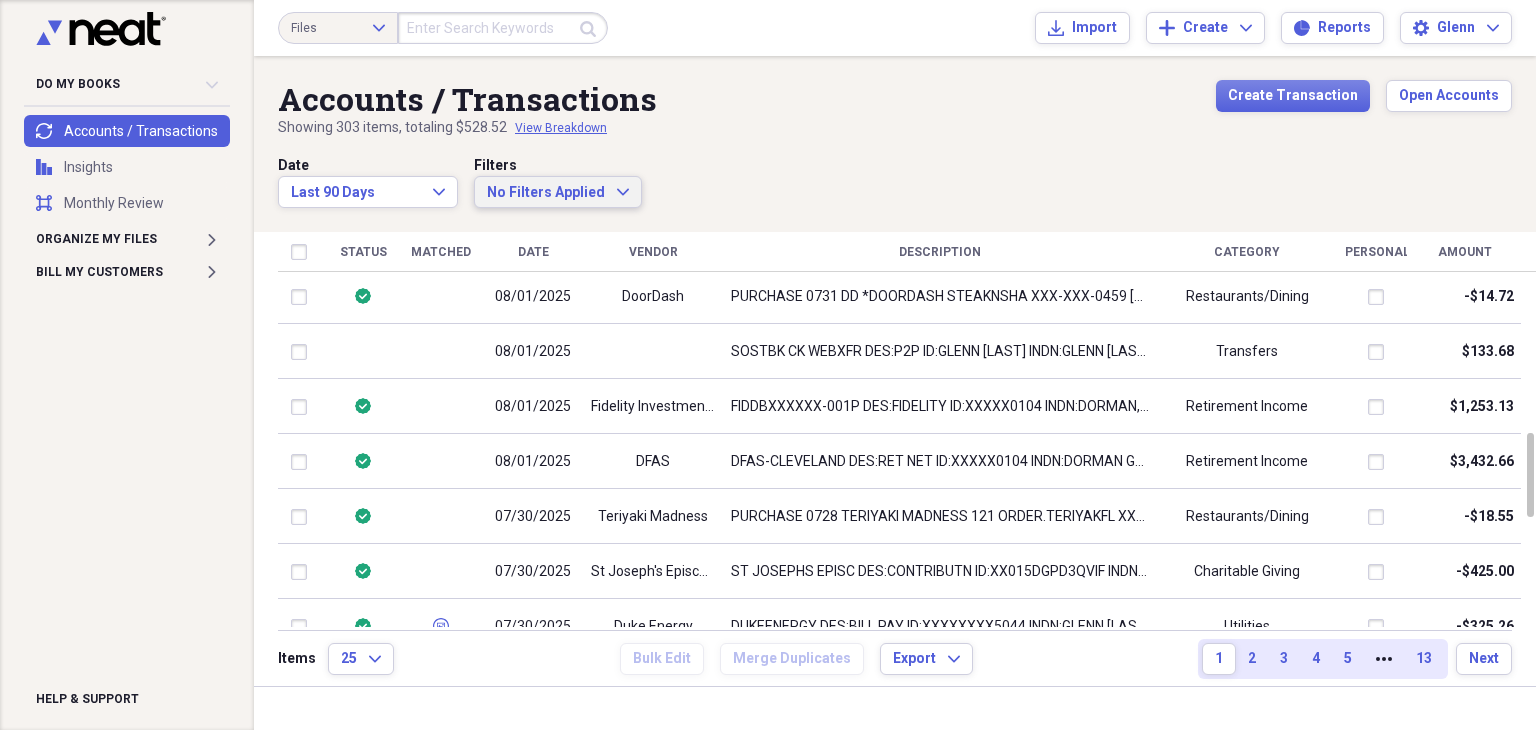 click on "Expand" 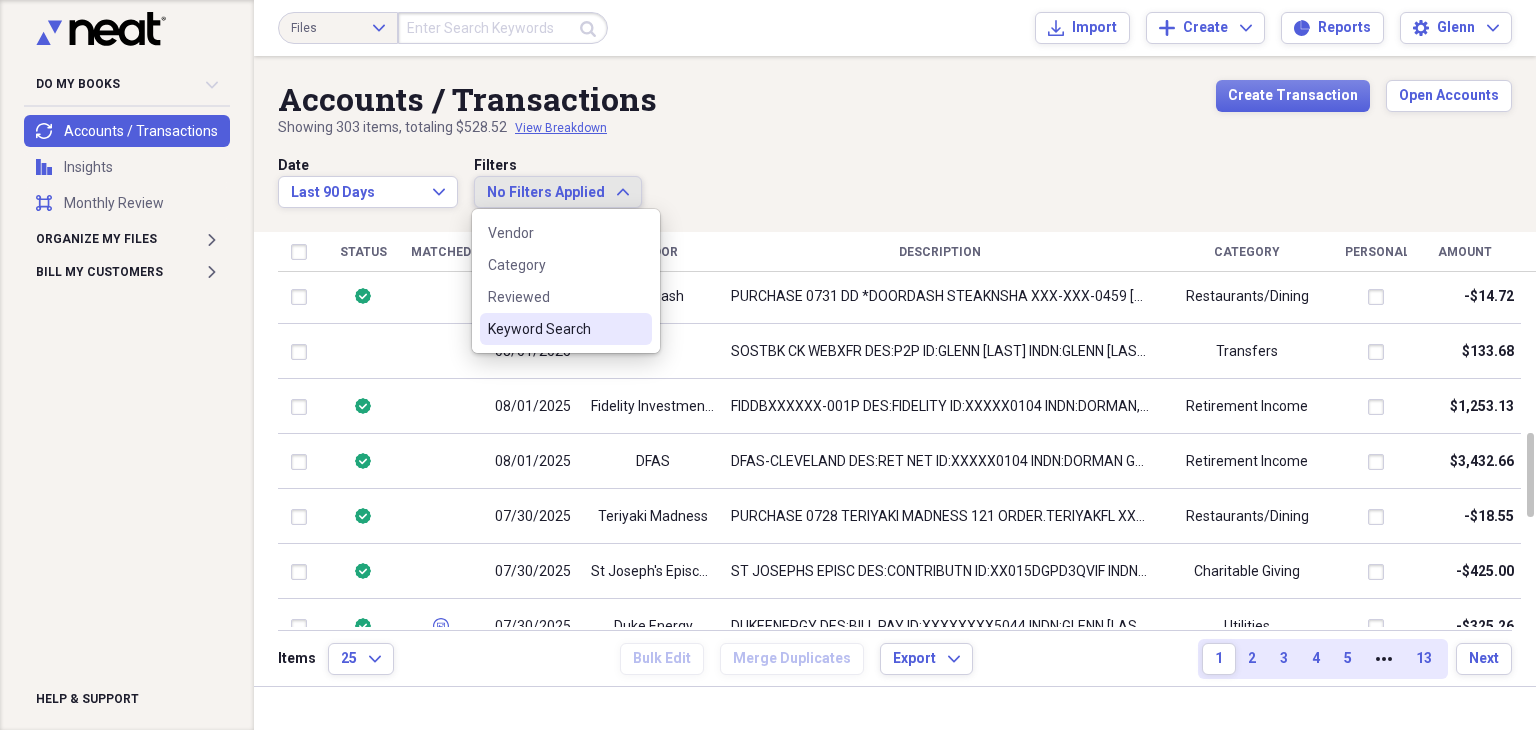 click on "Keyword Search" at bounding box center [554, 329] 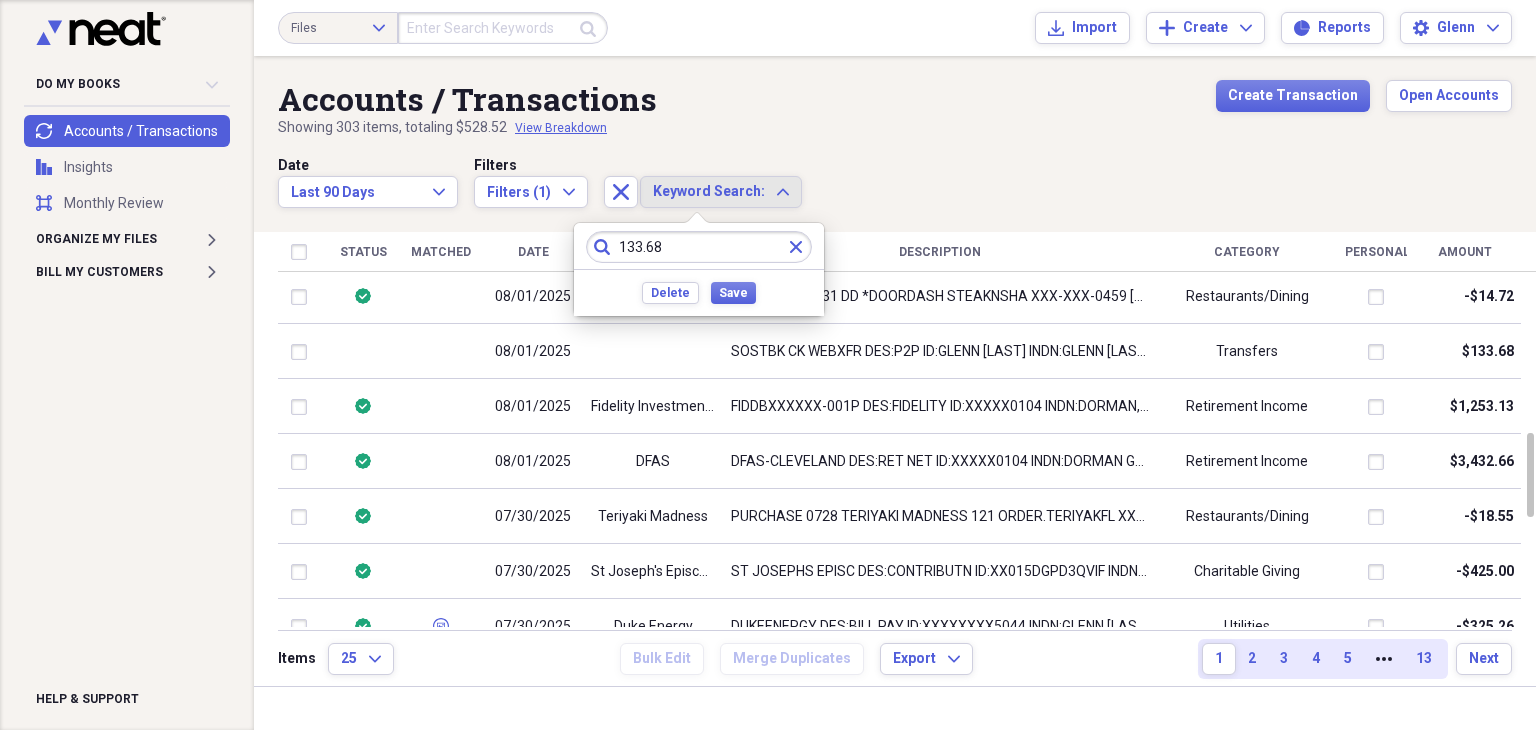 type on "133.68" 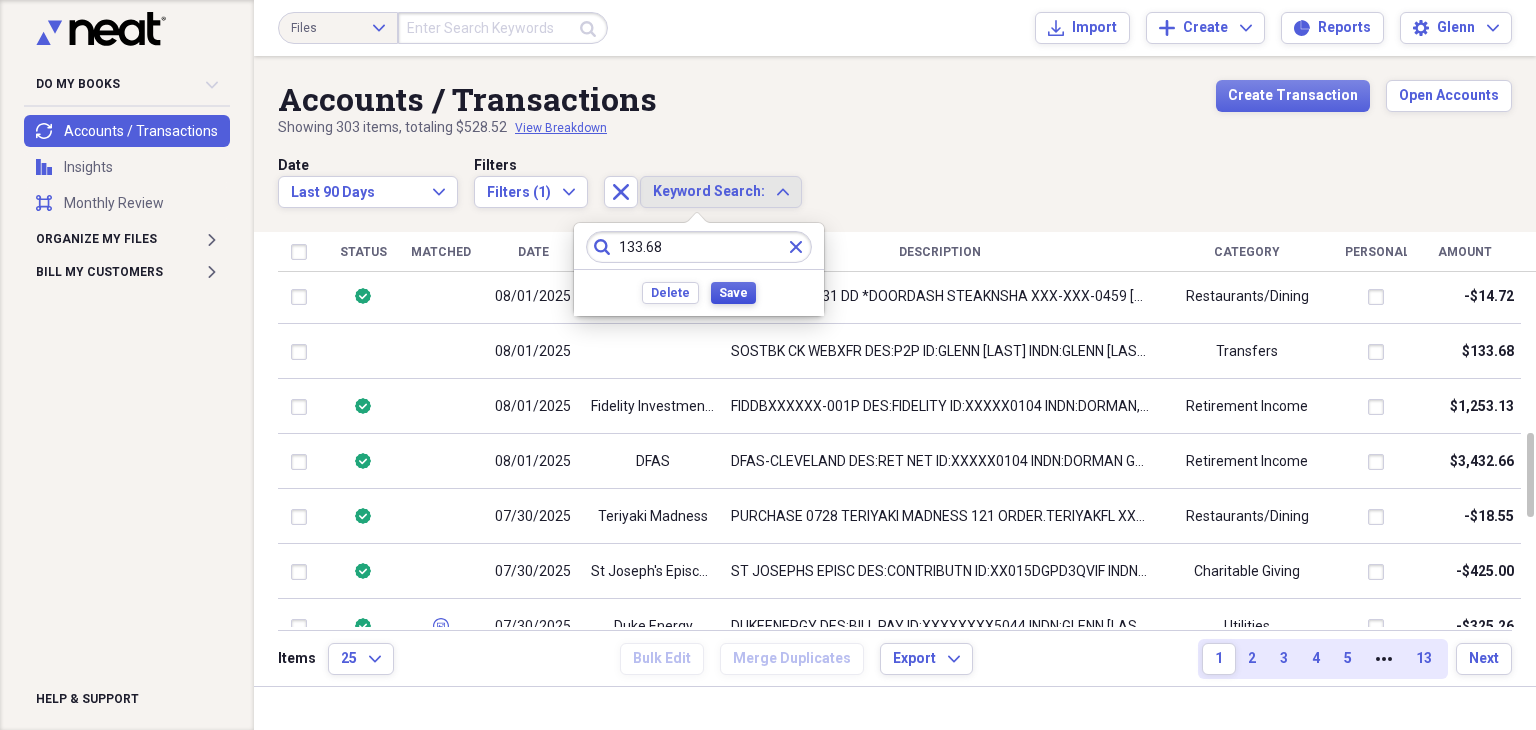 click on "Save" at bounding box center (733, 293) 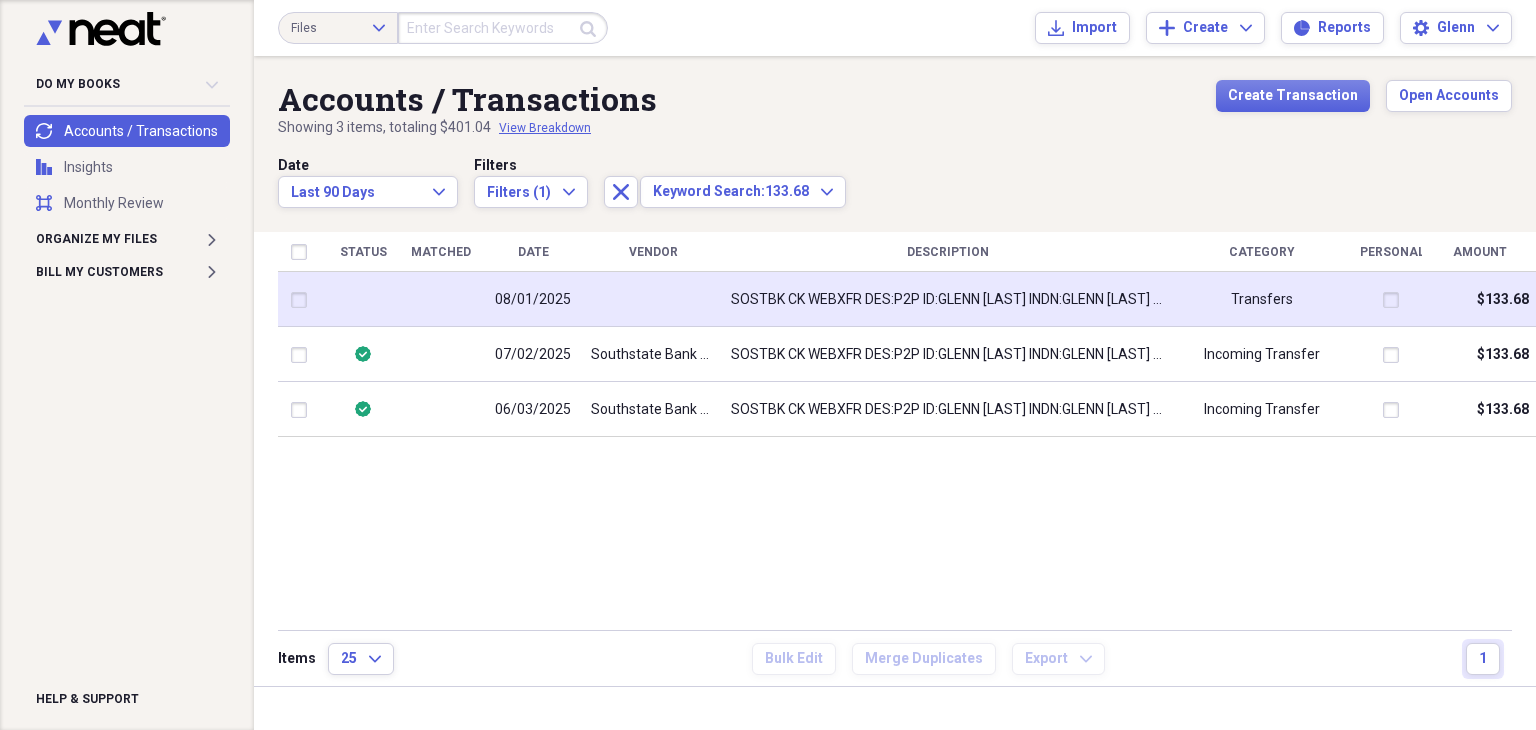 click on "Transfers" at bounding box center [1262, 300] 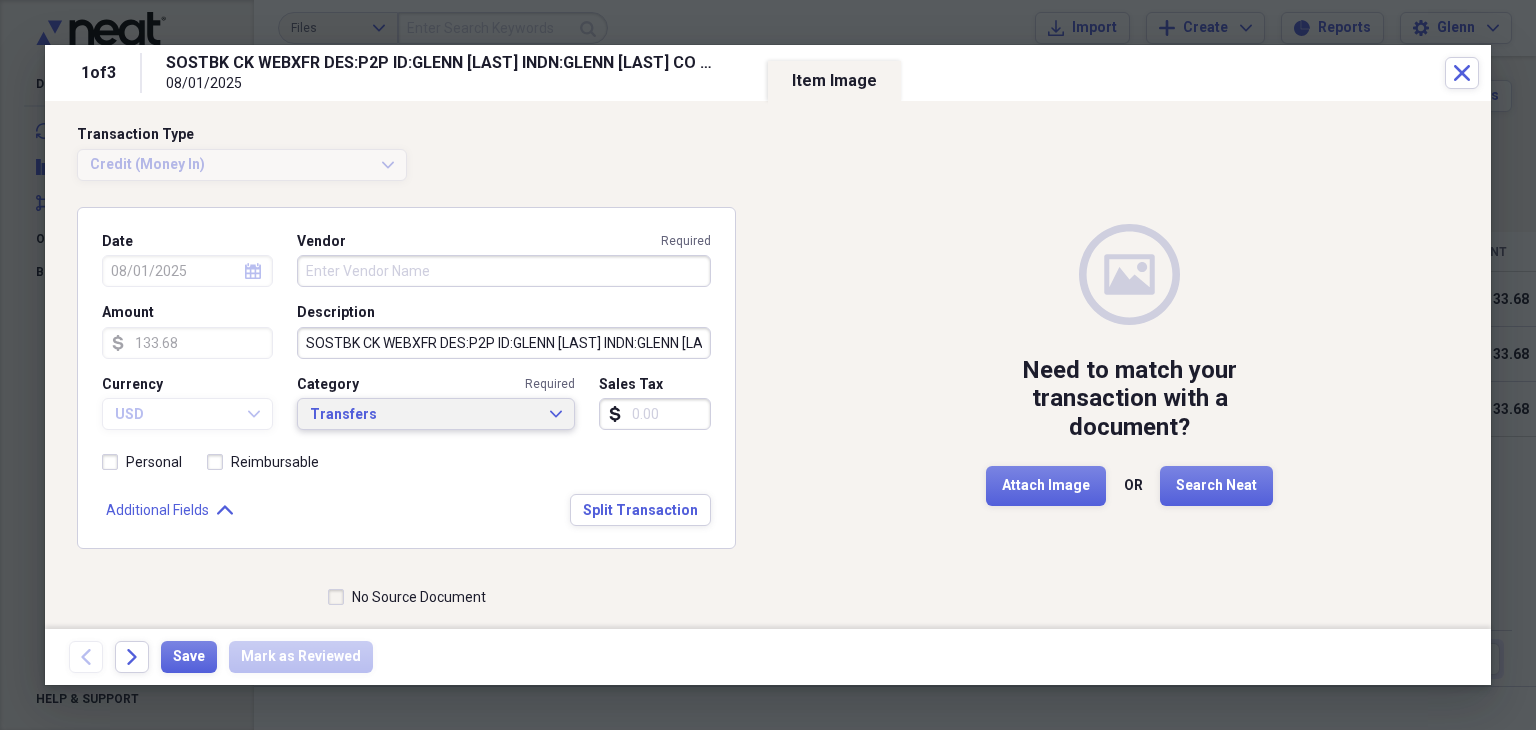 click on "Transfers Expand" at bounding box center [436, 415] 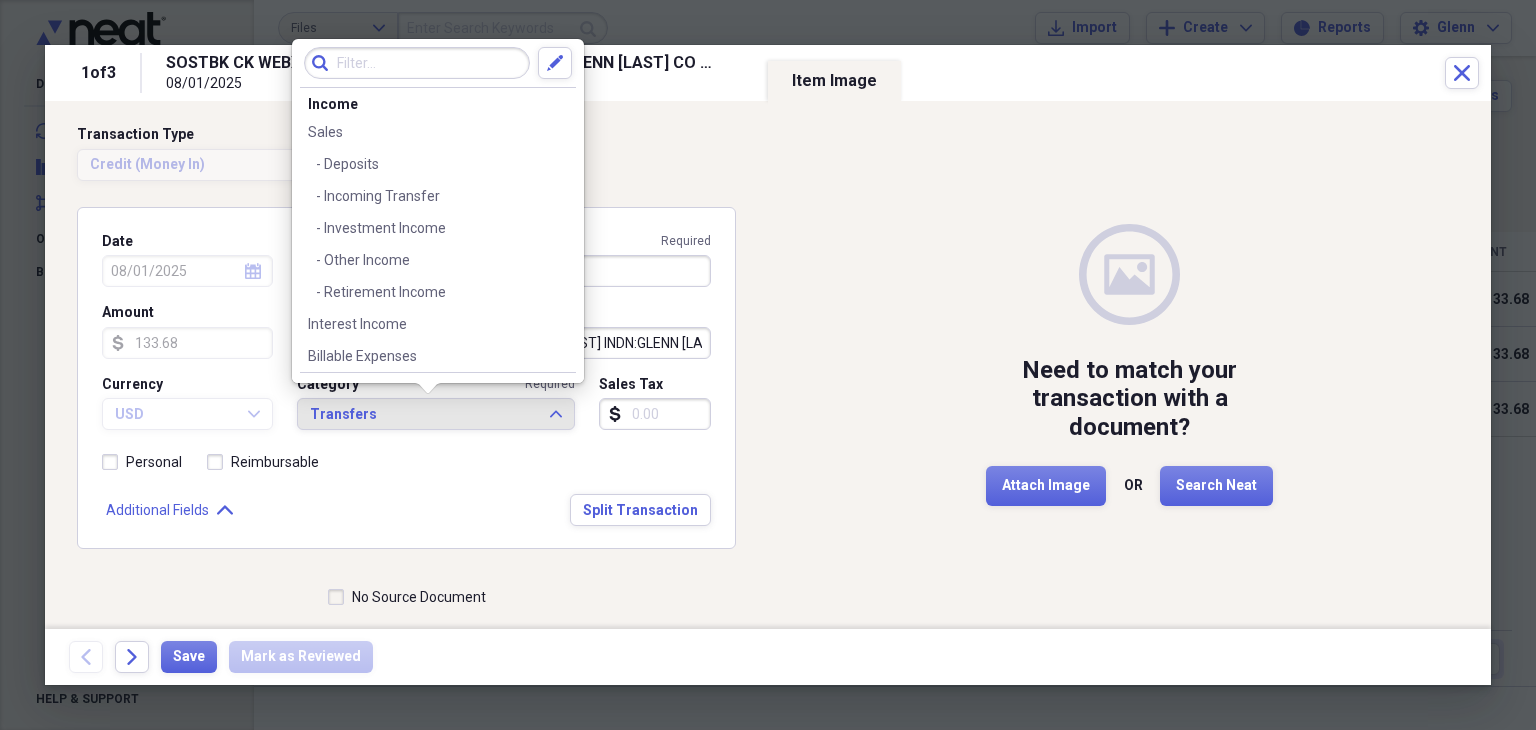 scroll, scrollTop: 3, scrollLeft: 0, axis: vertical 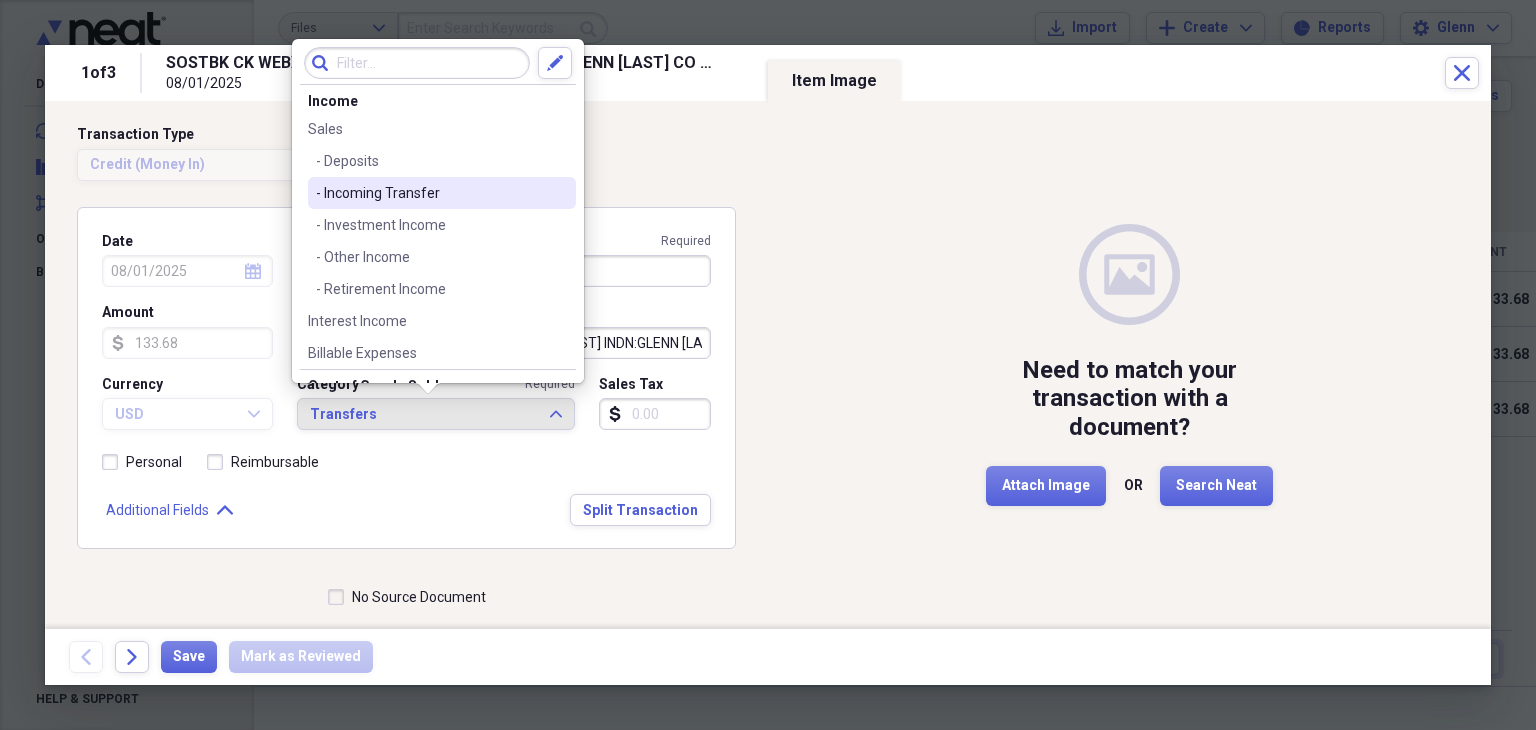click on "- Incoming Transfer" at bounding box center [430, 193] 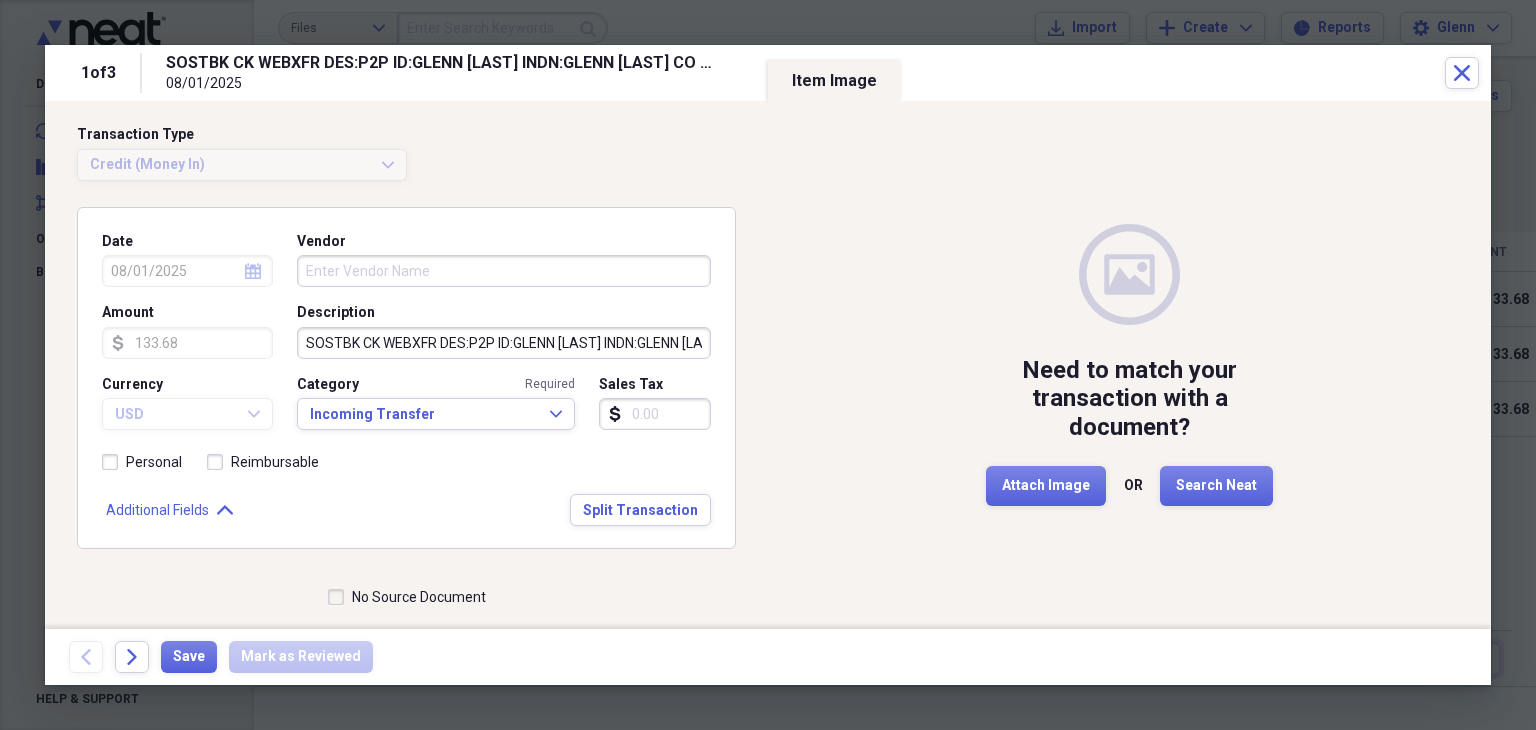 click on "No Source Document" at bounding box center [407, 597] 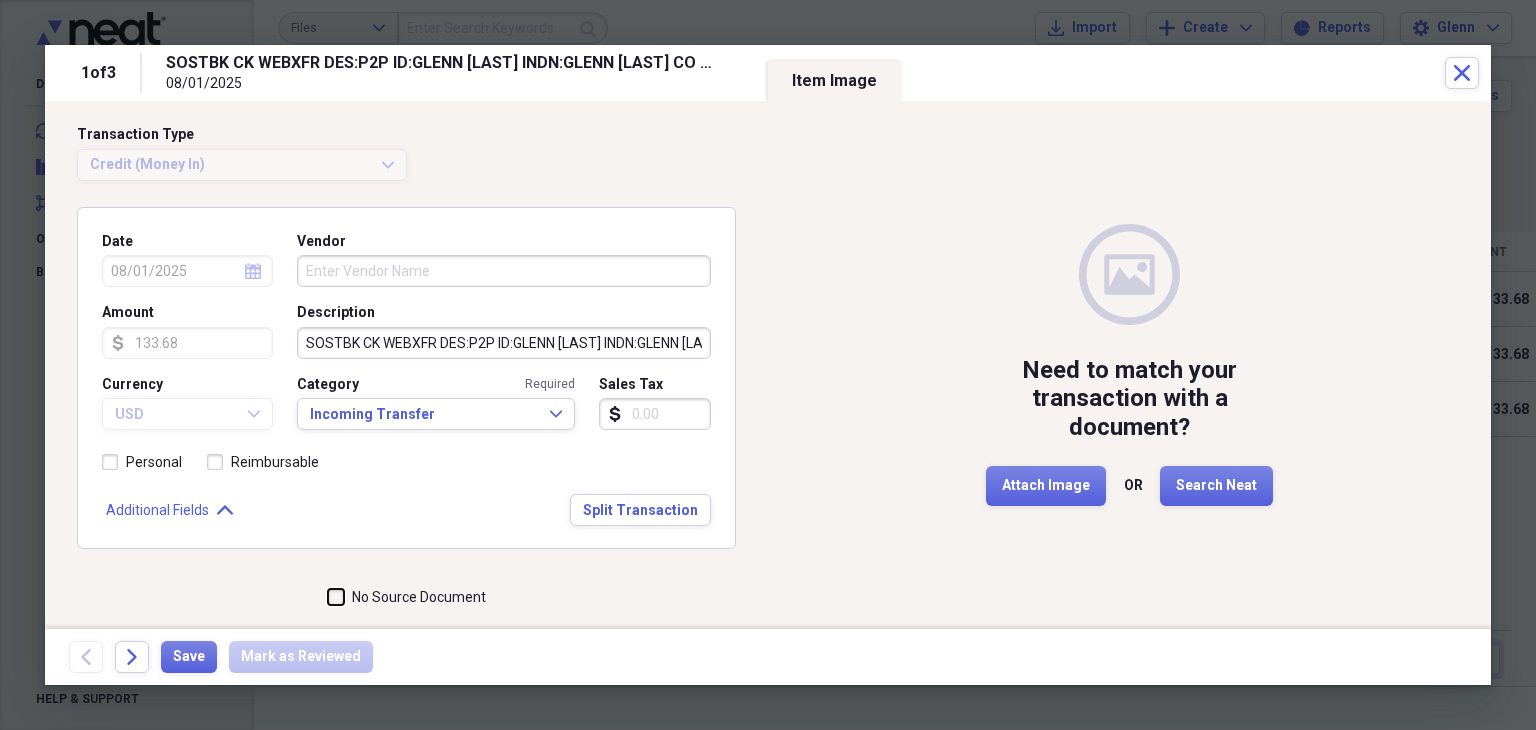 click on "No Source Document" at bounding box center (328, 597) 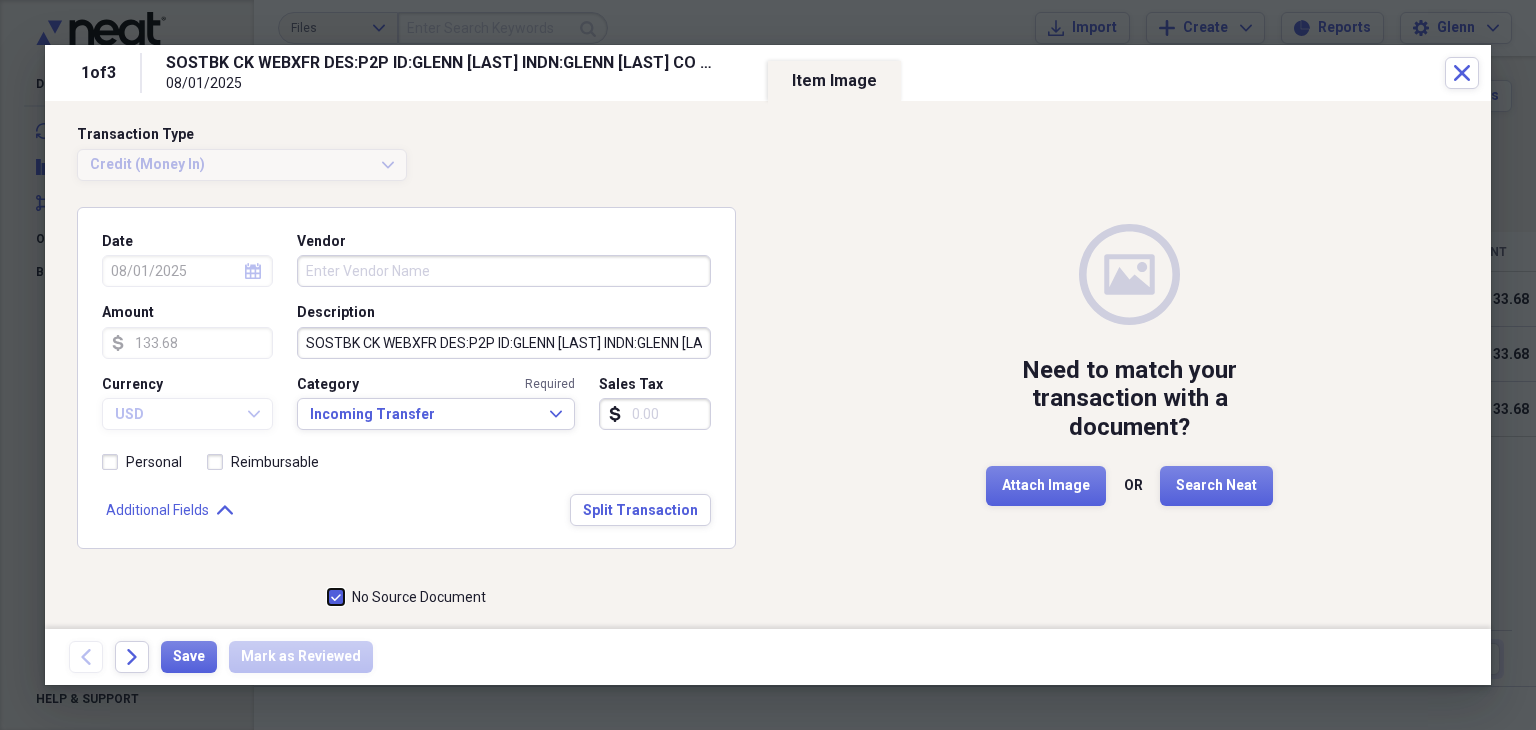 checkbox on "true" 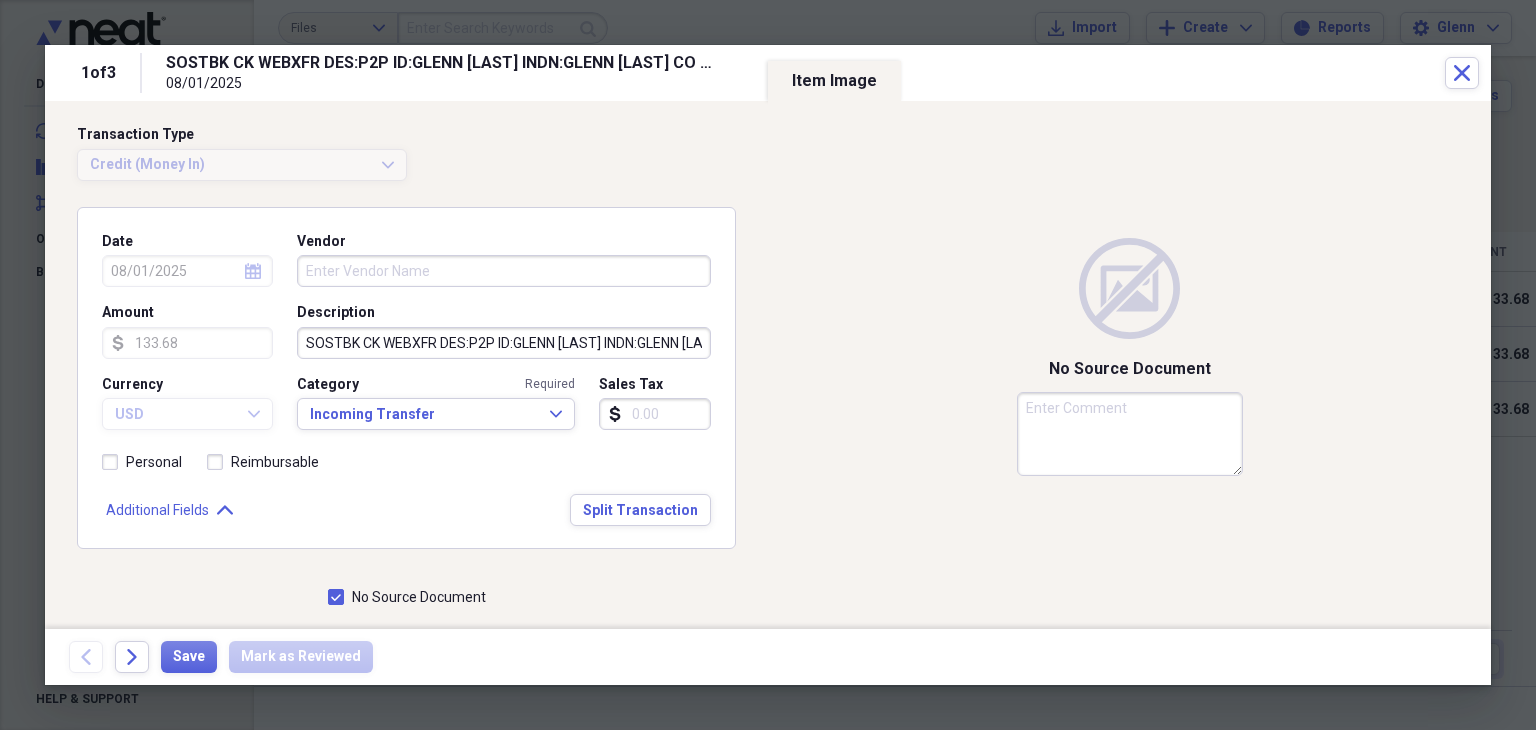 click on "Vendor" at bounding box center [504, 271] 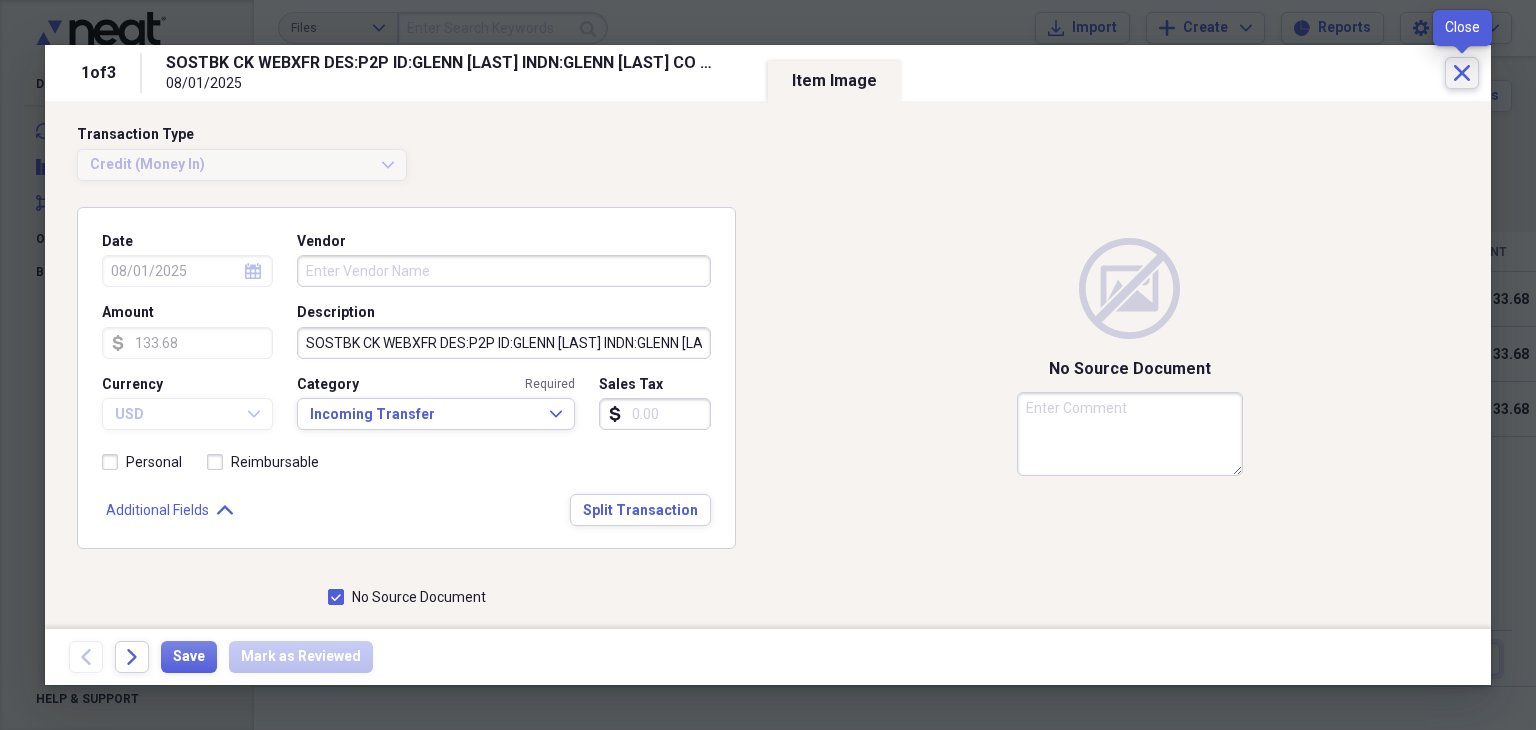 click 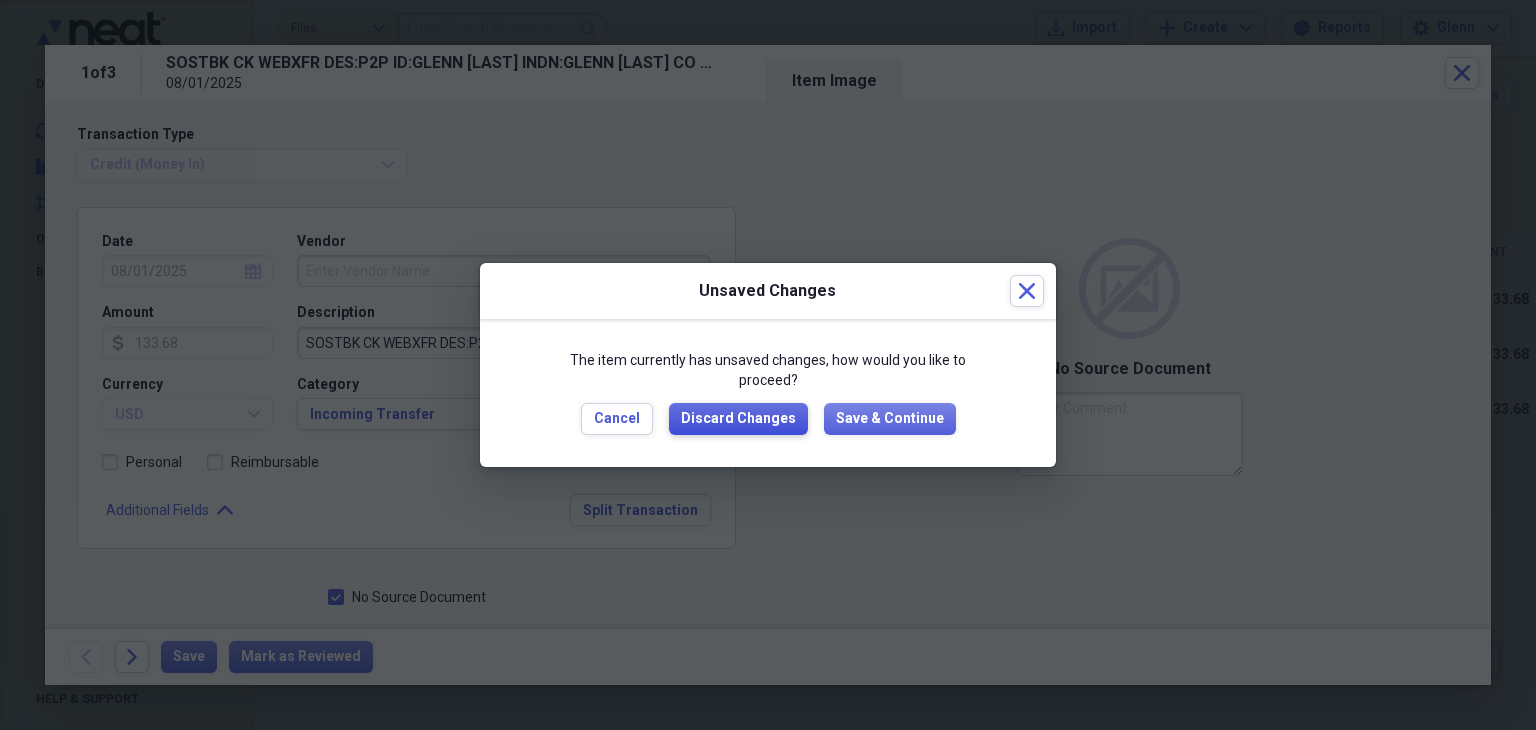 click on "Discard Changes" at bounding box center [738, 419] 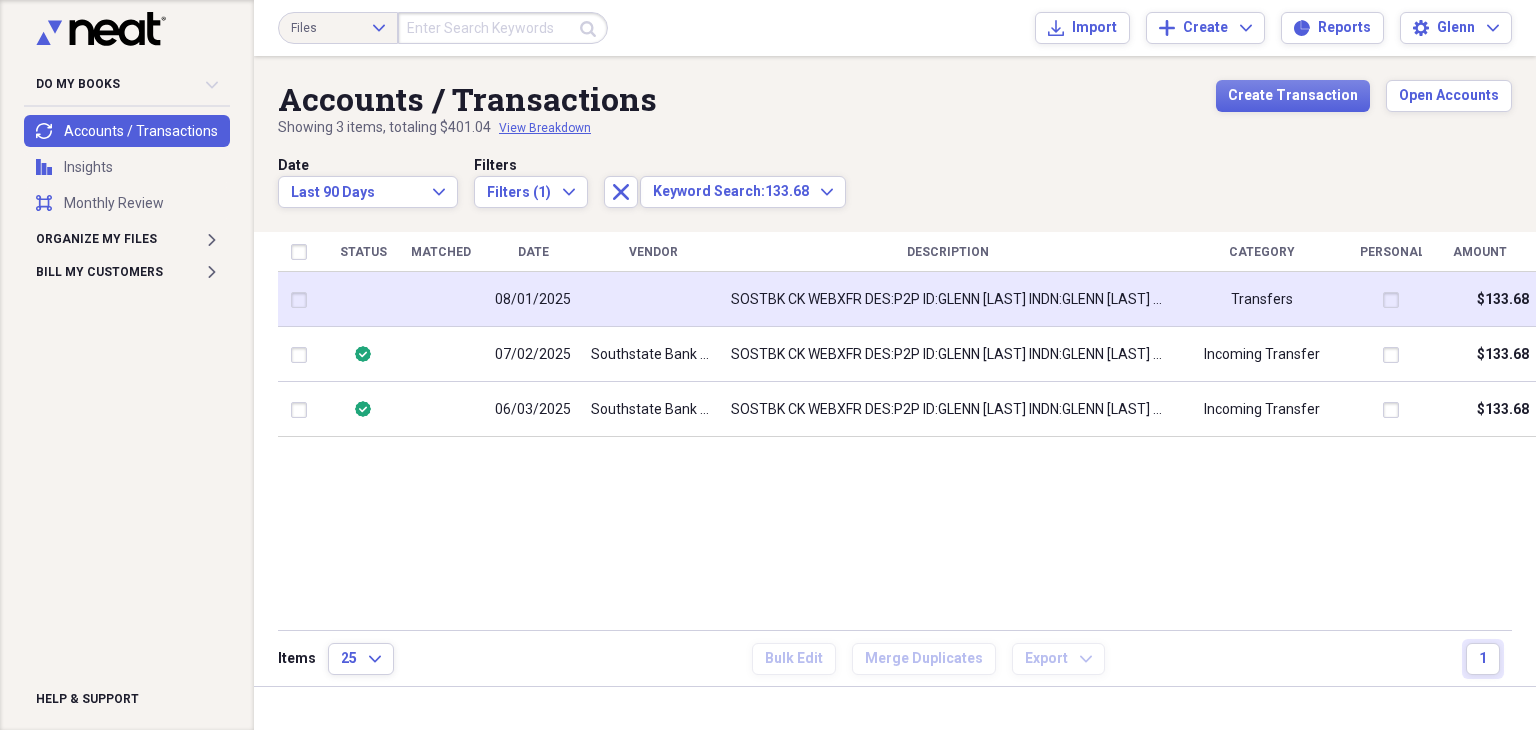 click at bounding box center [653, 300] 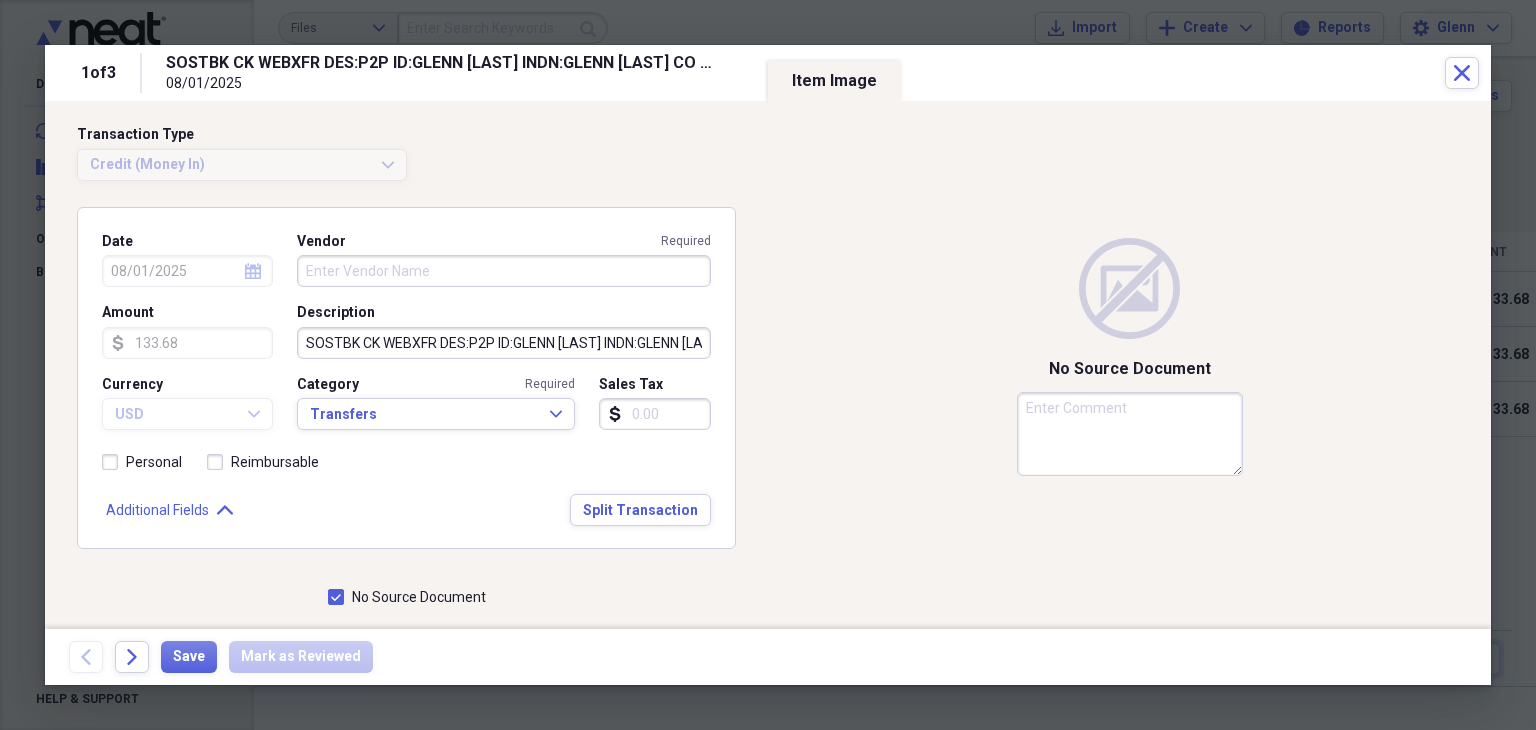 click on "Vendor Required" at bounding box center [504, 271] 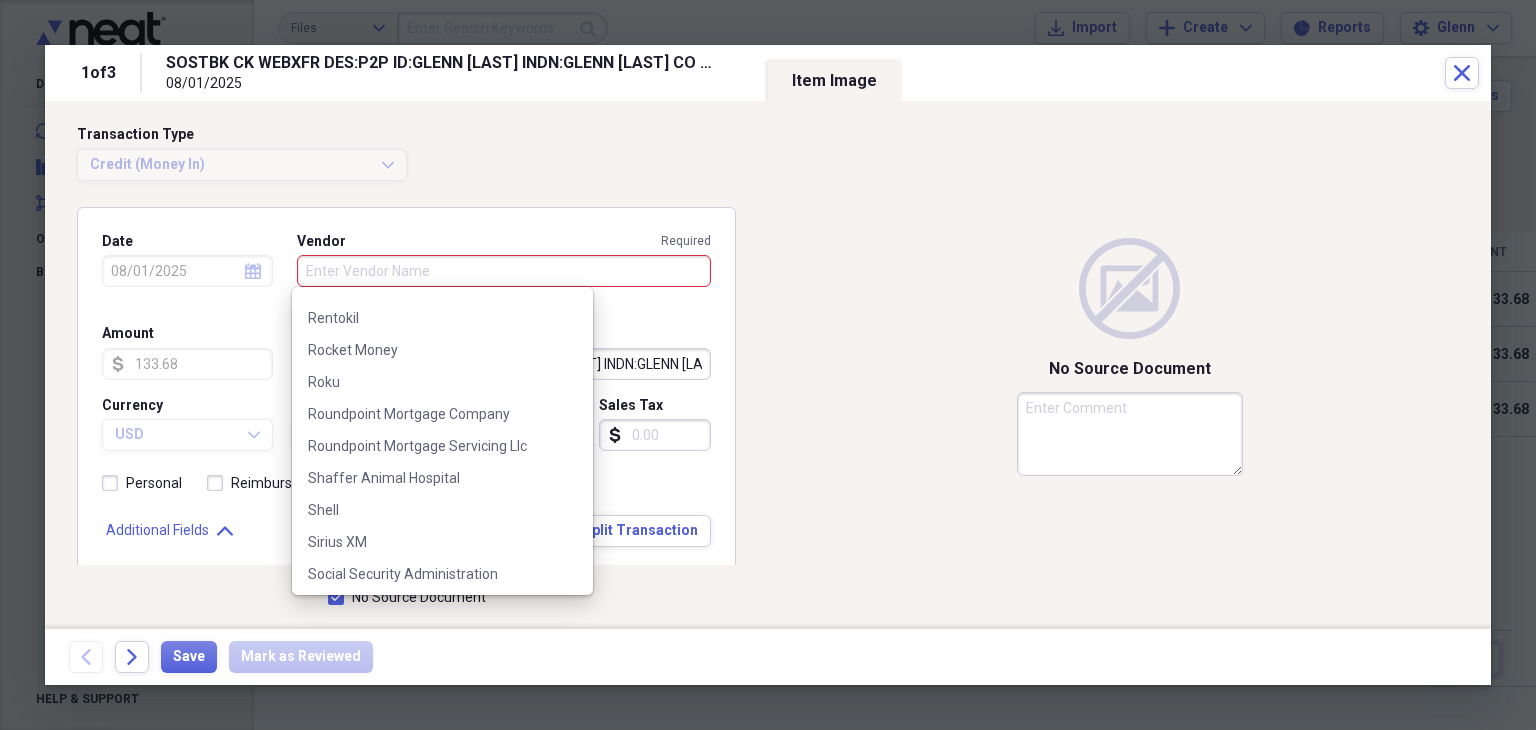 scroll, scrollTop: 3936, scrollLeft: 0, axis: vertical 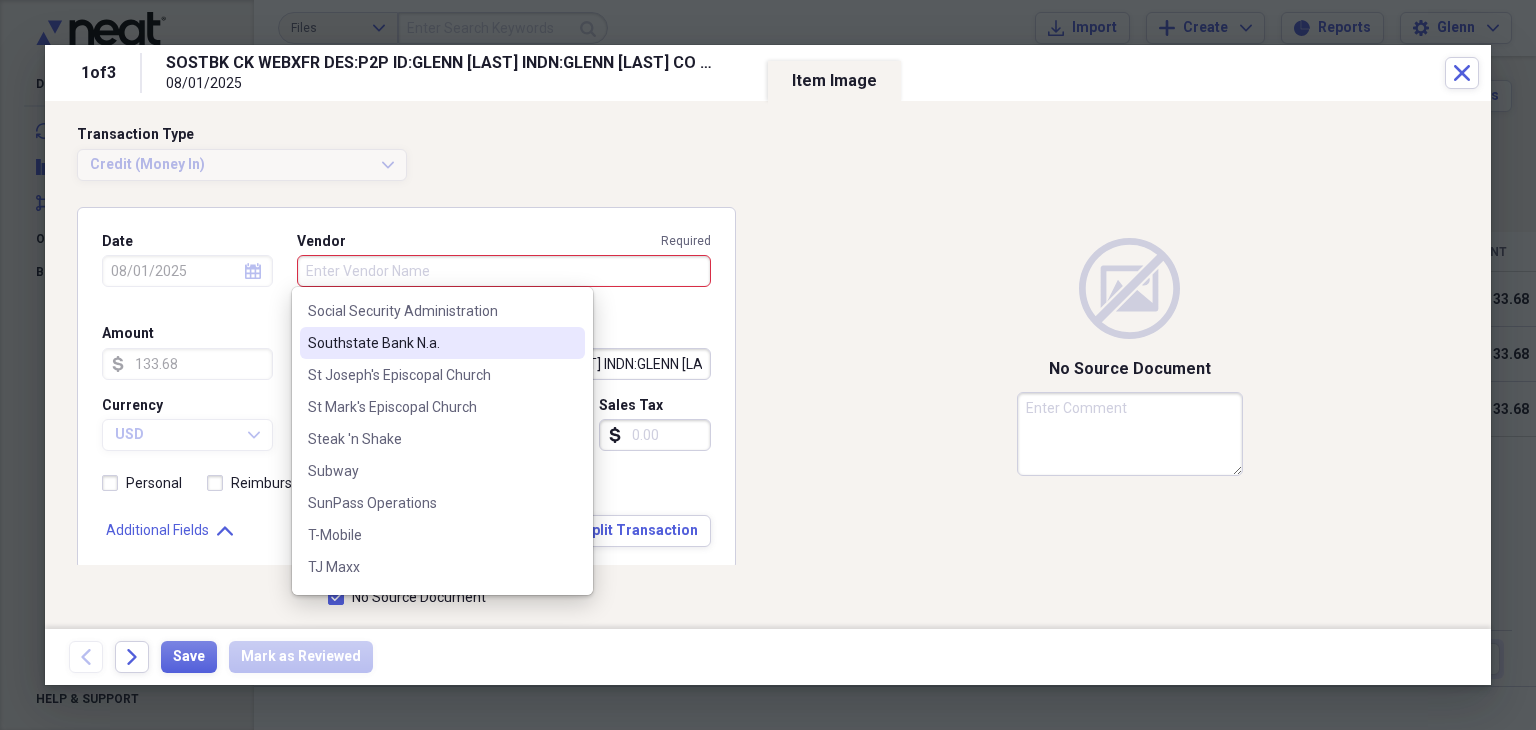 click on "Southstate Bank N.a." at bounding box center [430, 343] 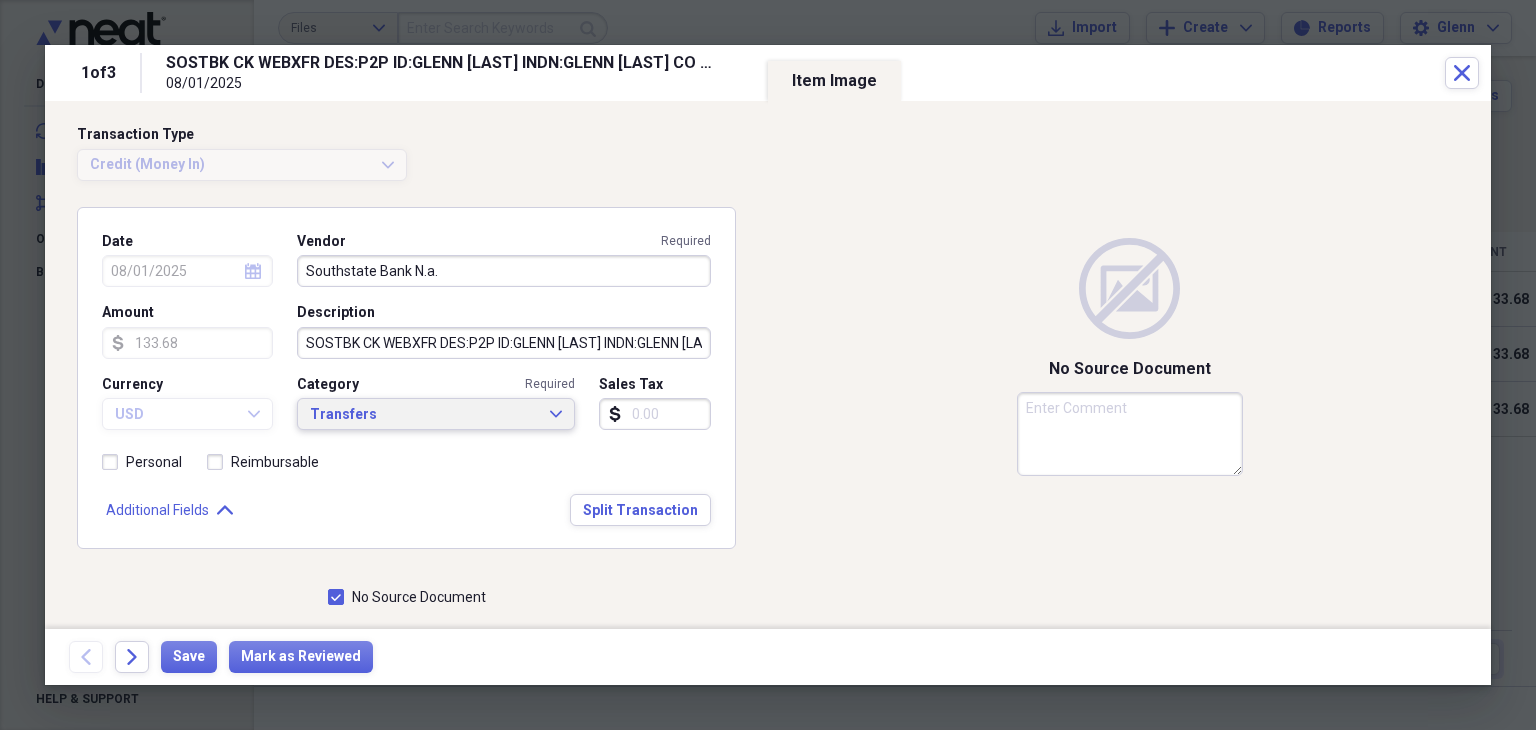 click on "Transfers" at bounding box center (424, 415) 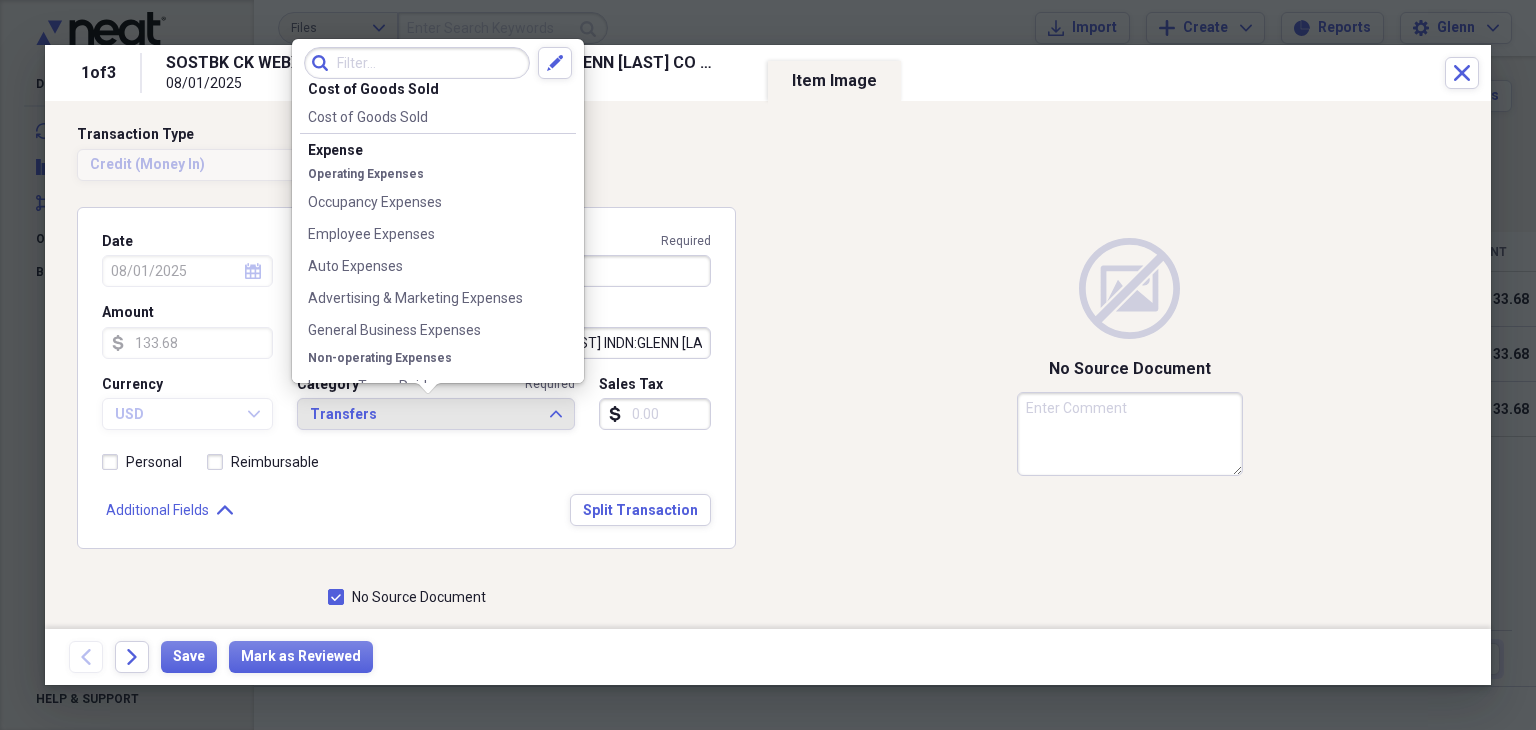 scroll, scrollTop: 0, scrollLeft: 0, axis: both 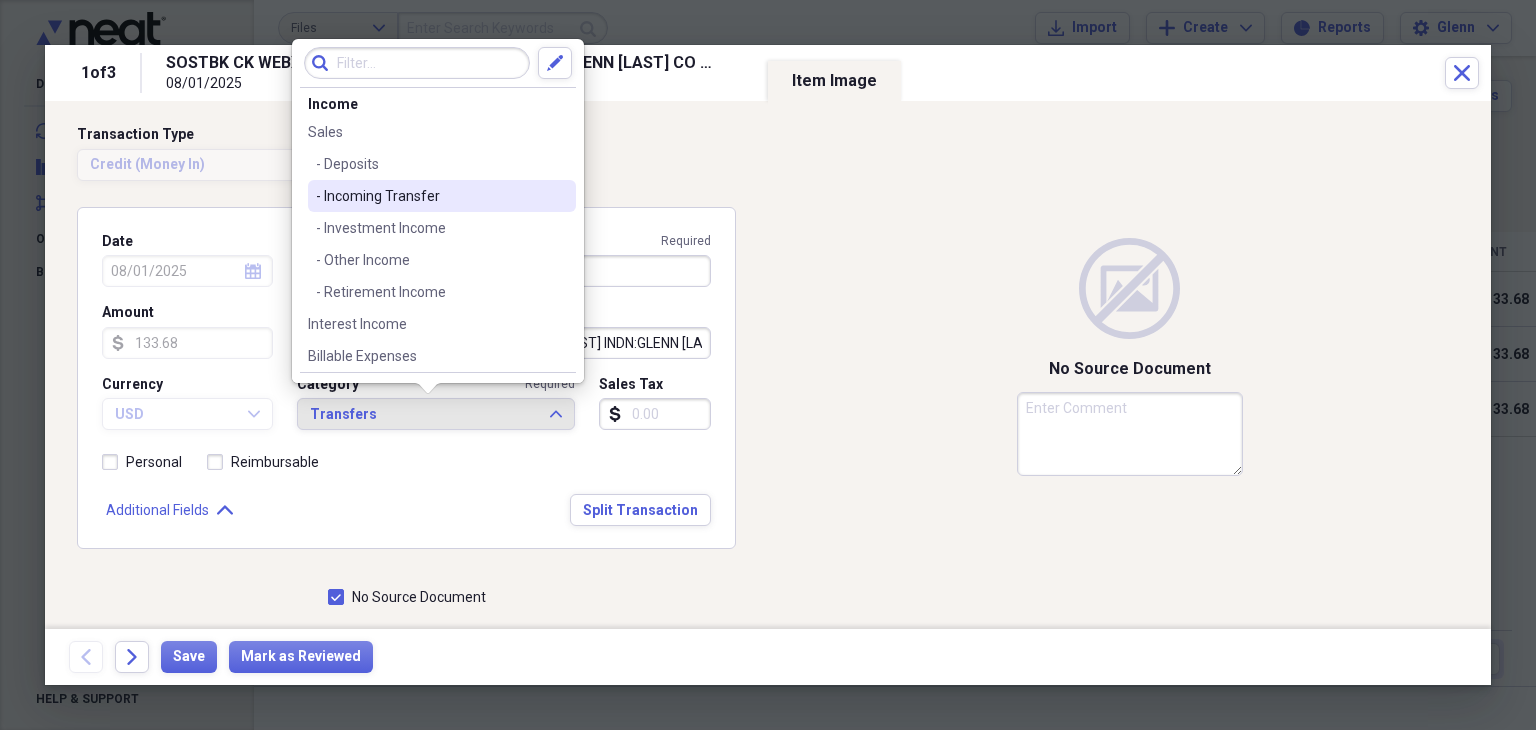 click on "- Incoming Transfer" at bounding box center [430, 196] 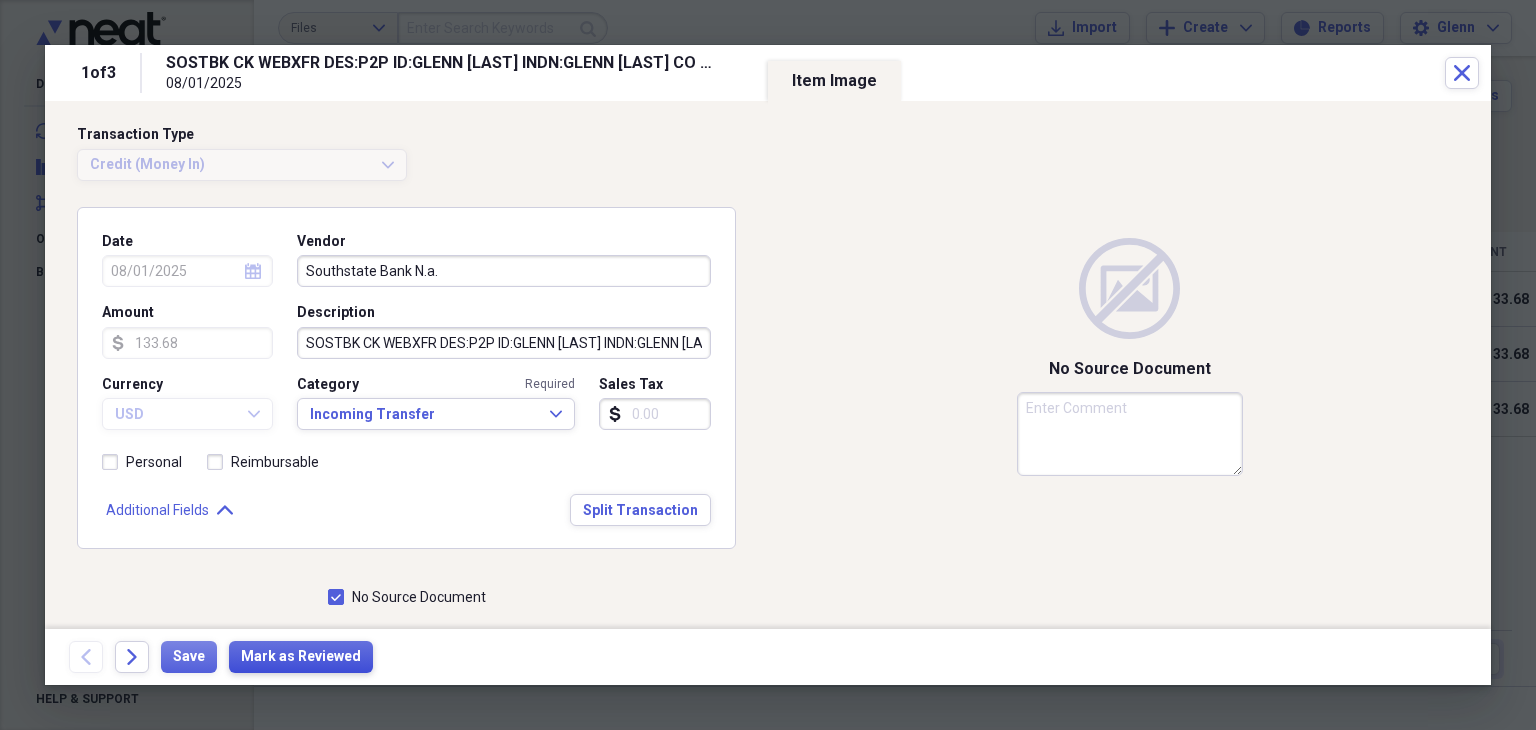 click on "Mark as Reviewed" at bounding box center [301, 657] 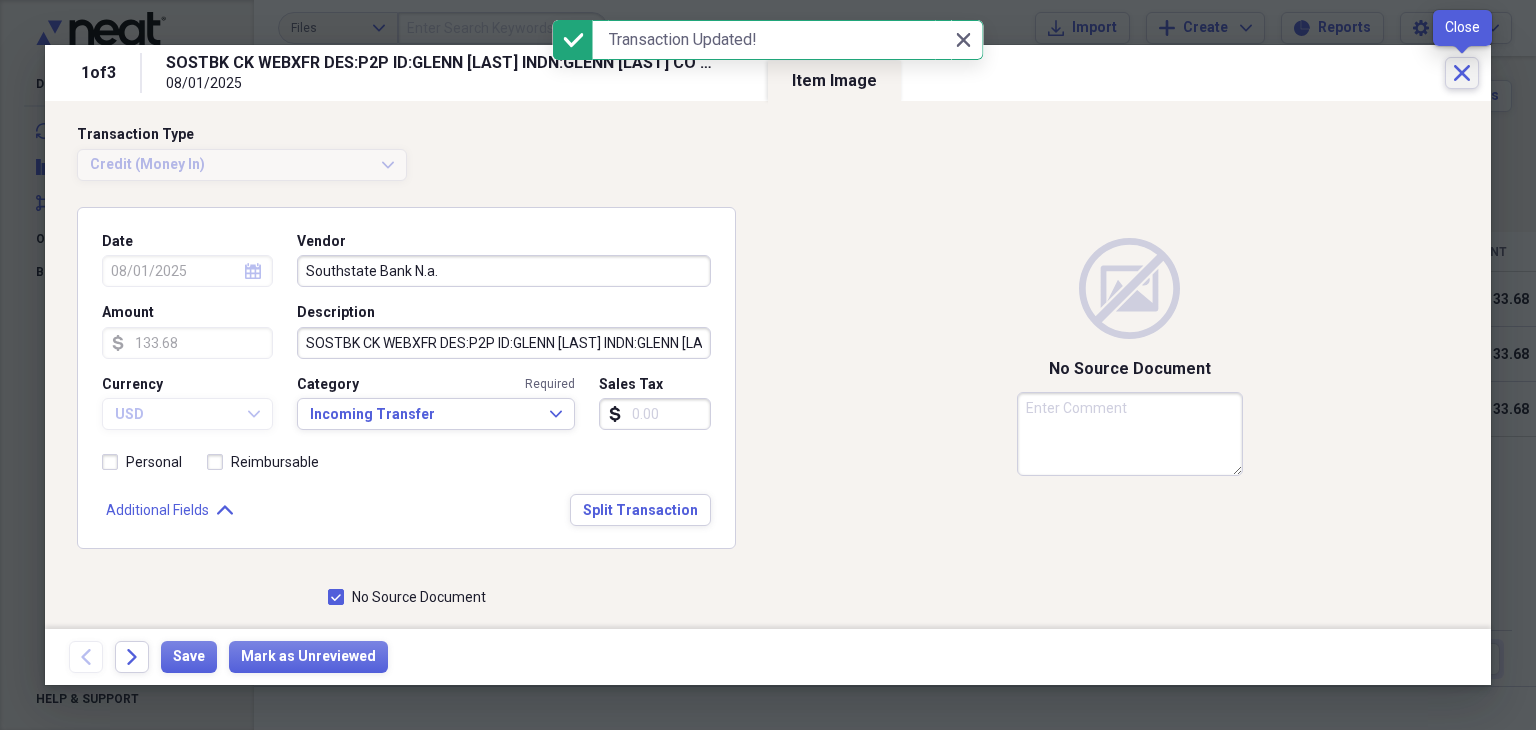 click on "Close" 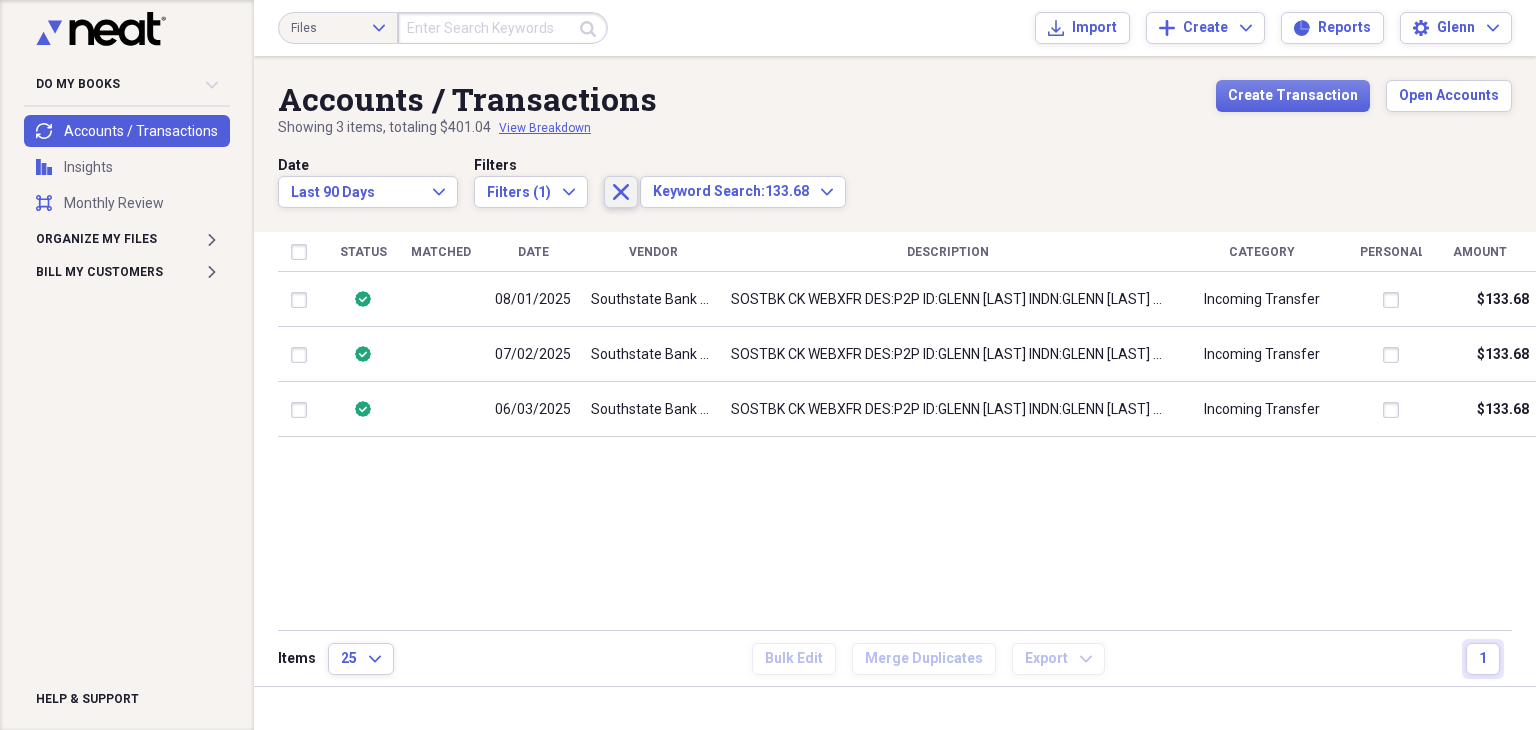 click 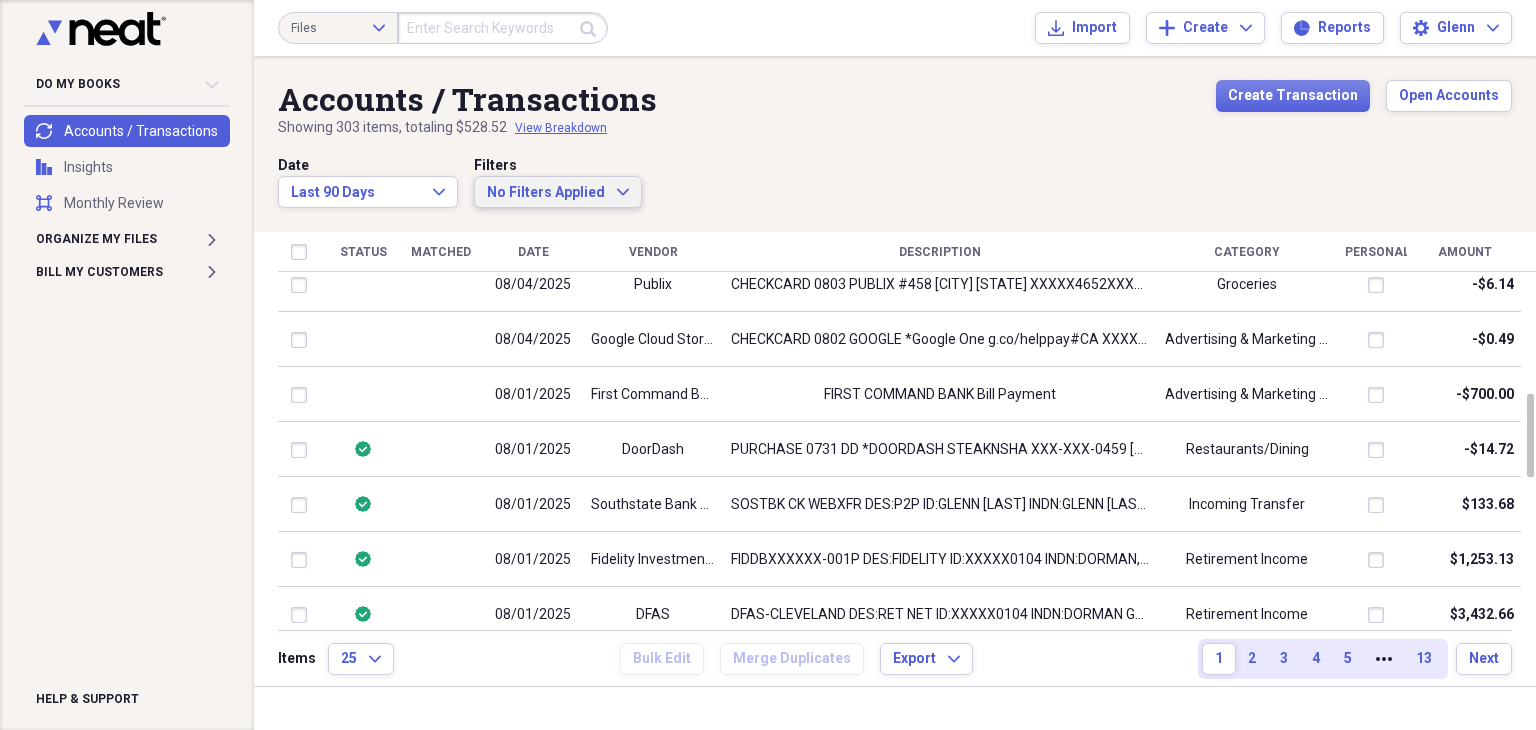 click on "No Filters Applied Expand" at bounding box center (558, 193) 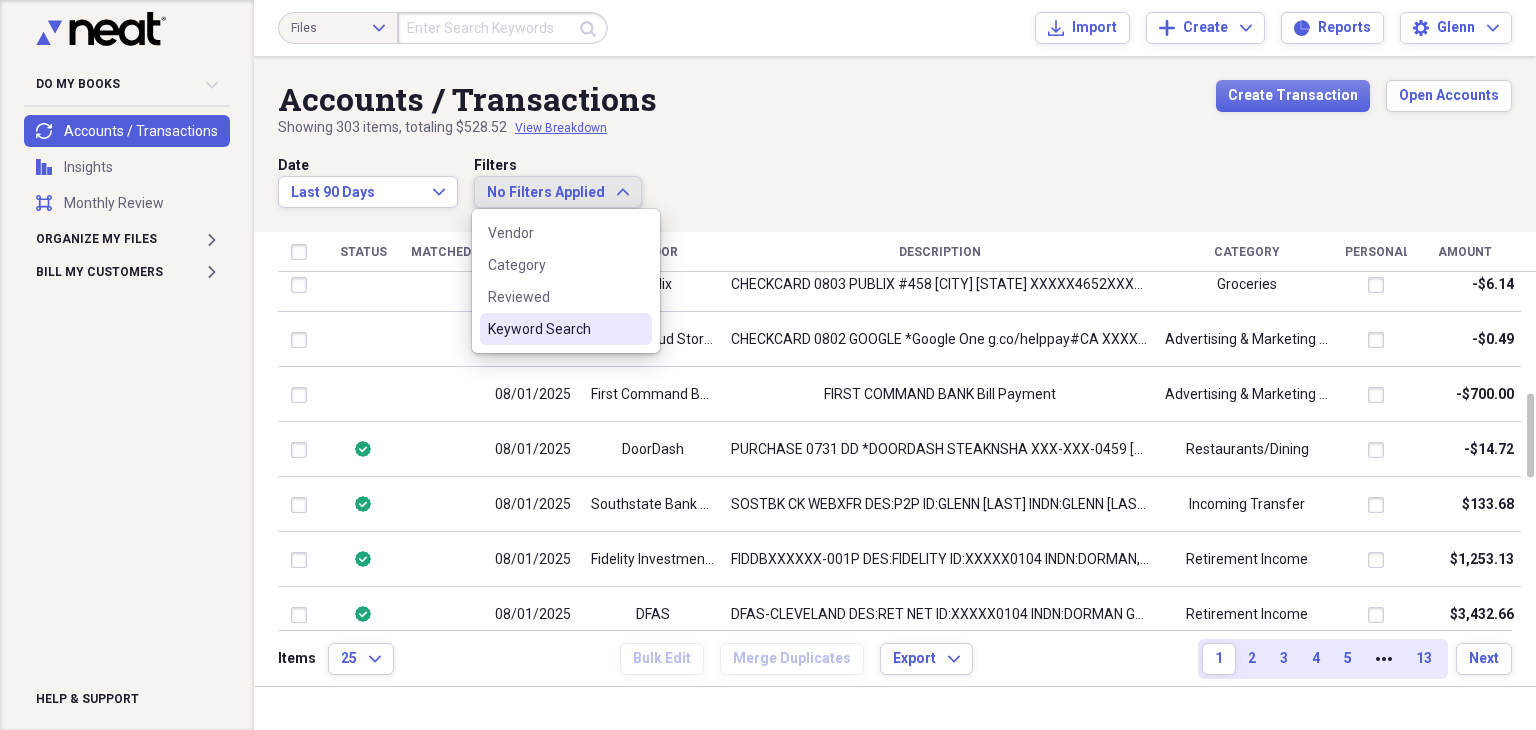 click on "Vendor Category Reviewed Keyword Search" at bounding box center (566, 281) 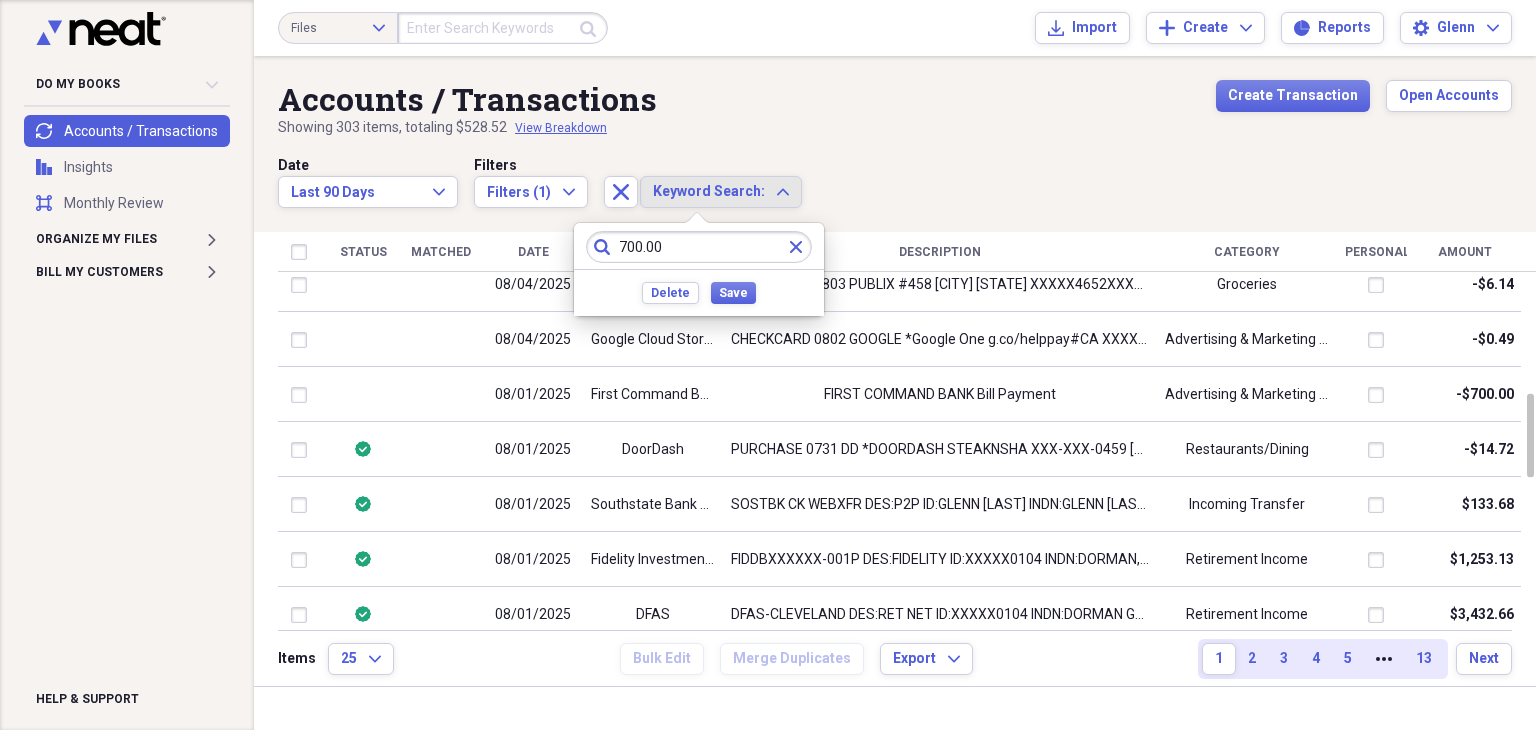 type on "700.00" 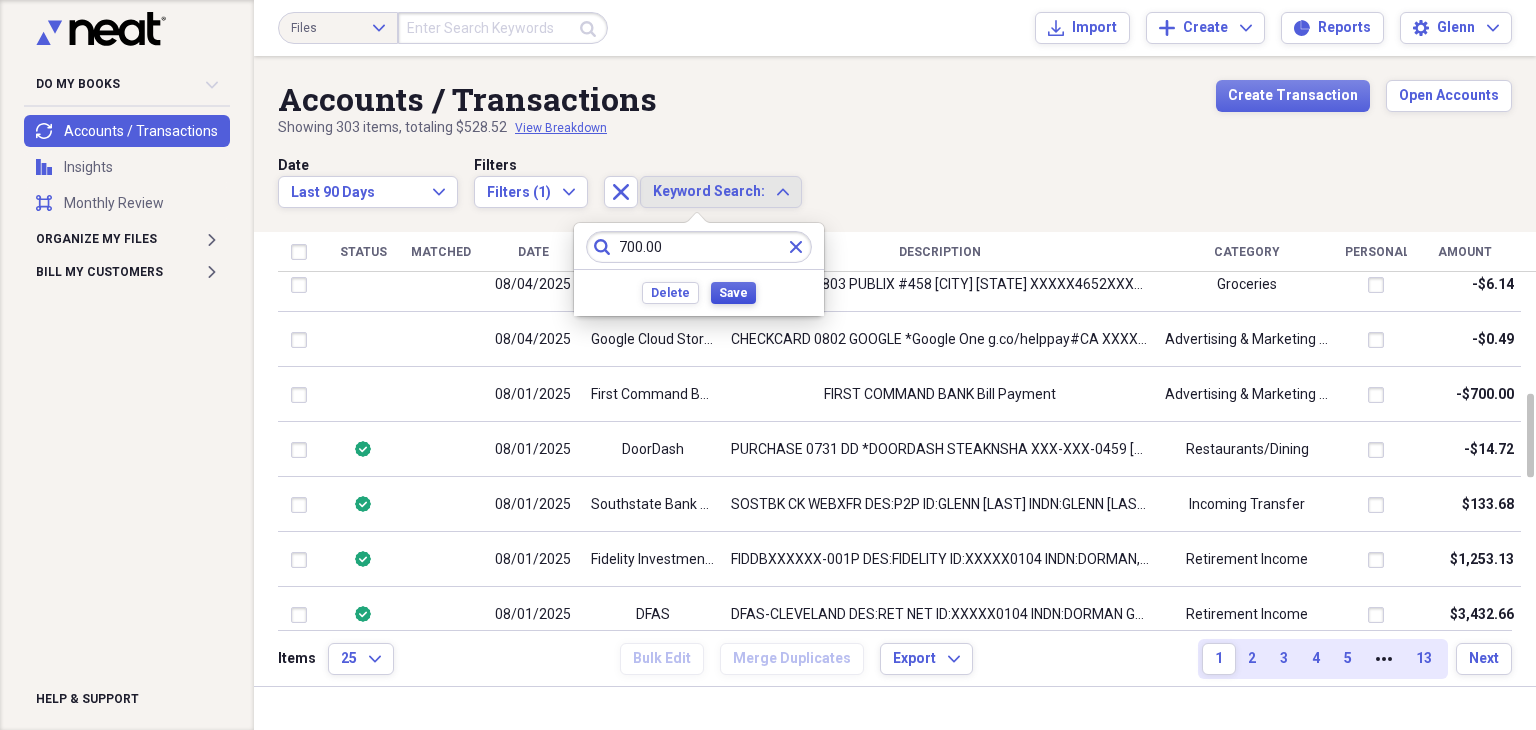 click on "Save" at bounding box center [733, 293] 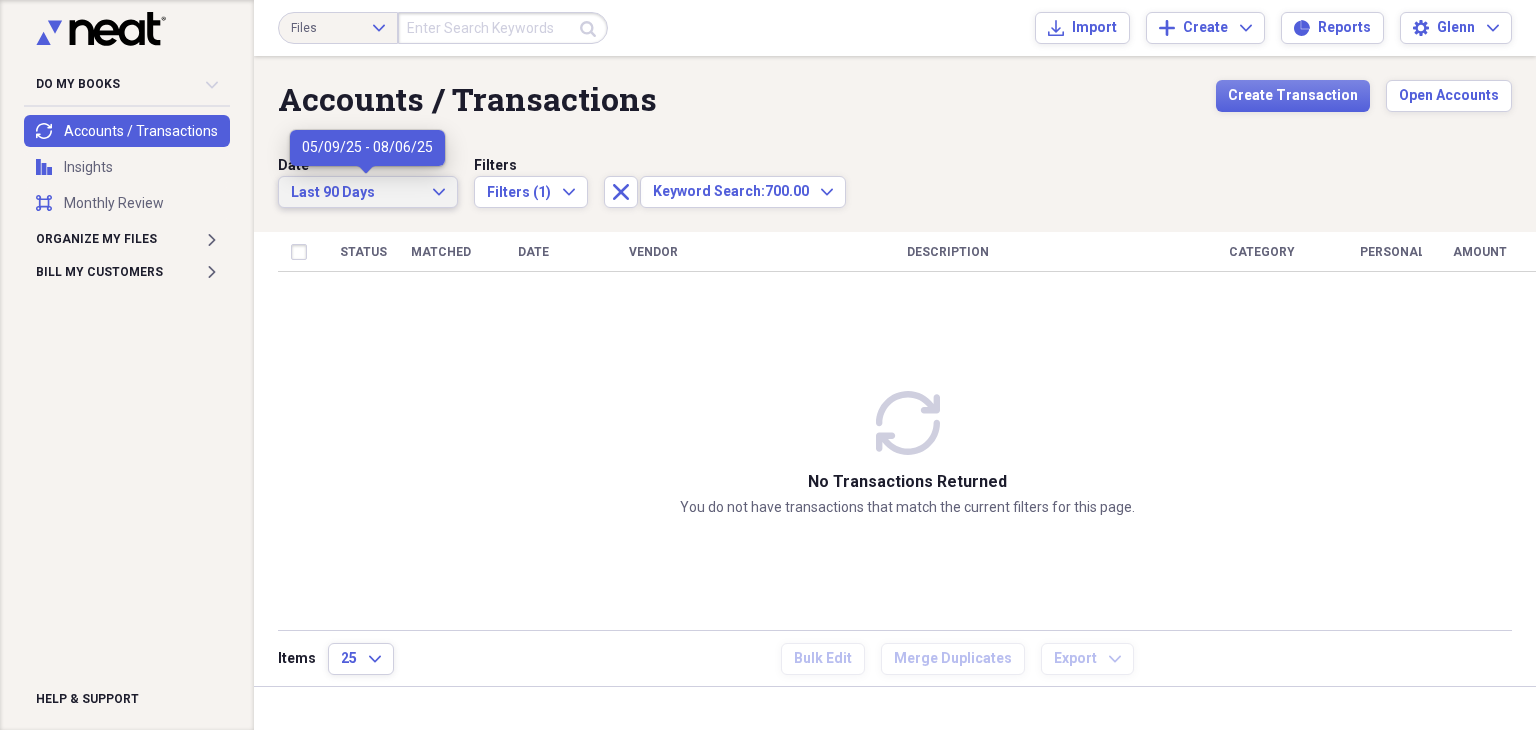 click on "Expand" 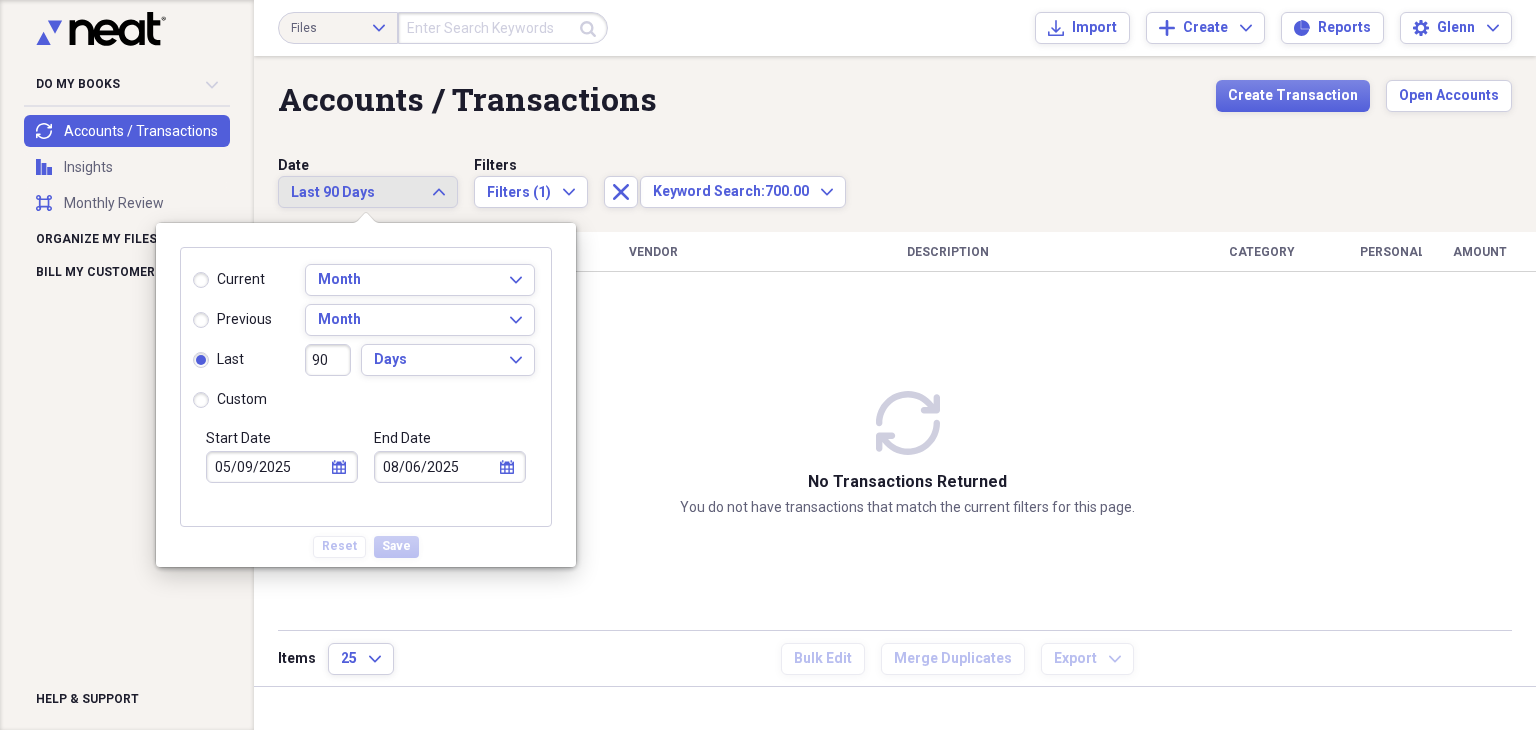 click on "current" at bounding box center (229, 280) 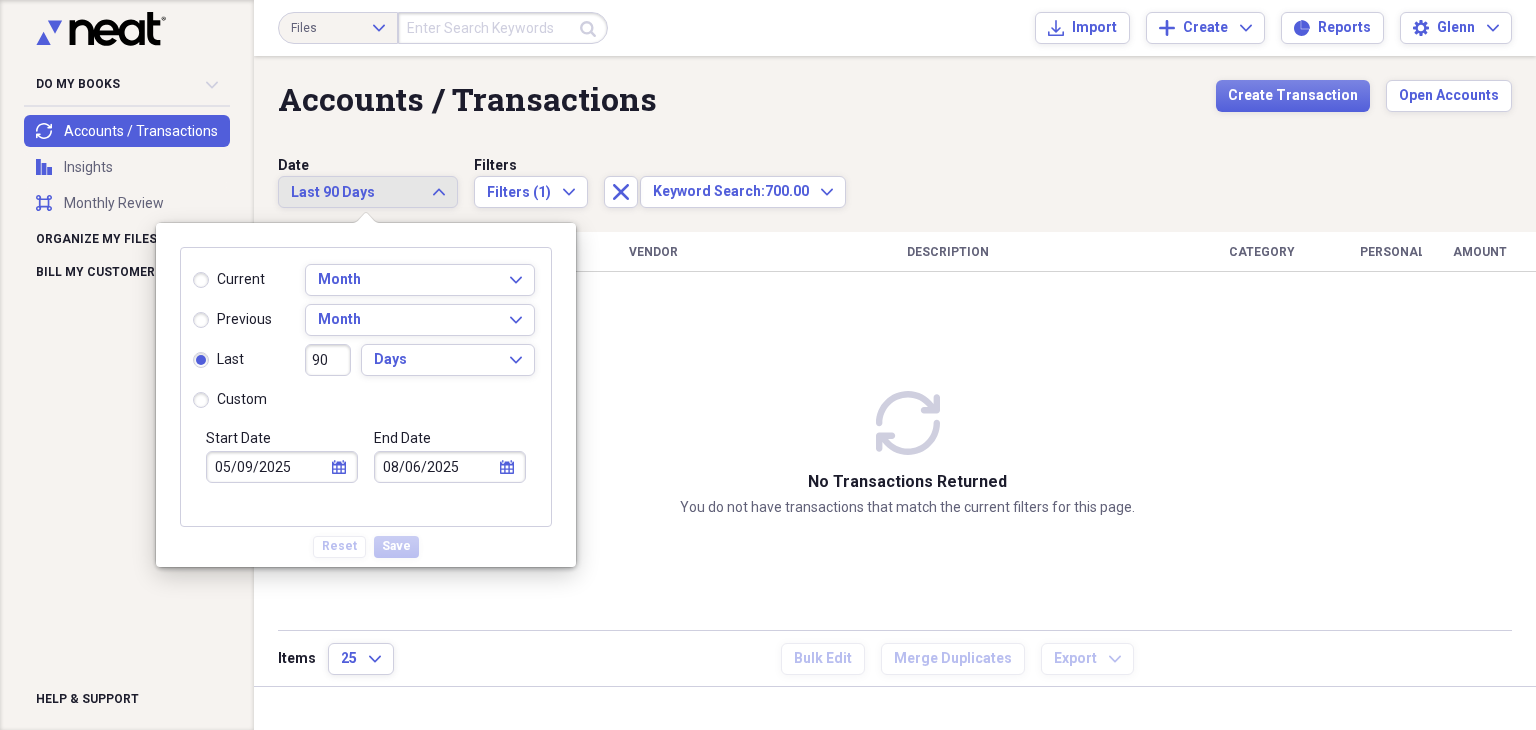 radio on "true" 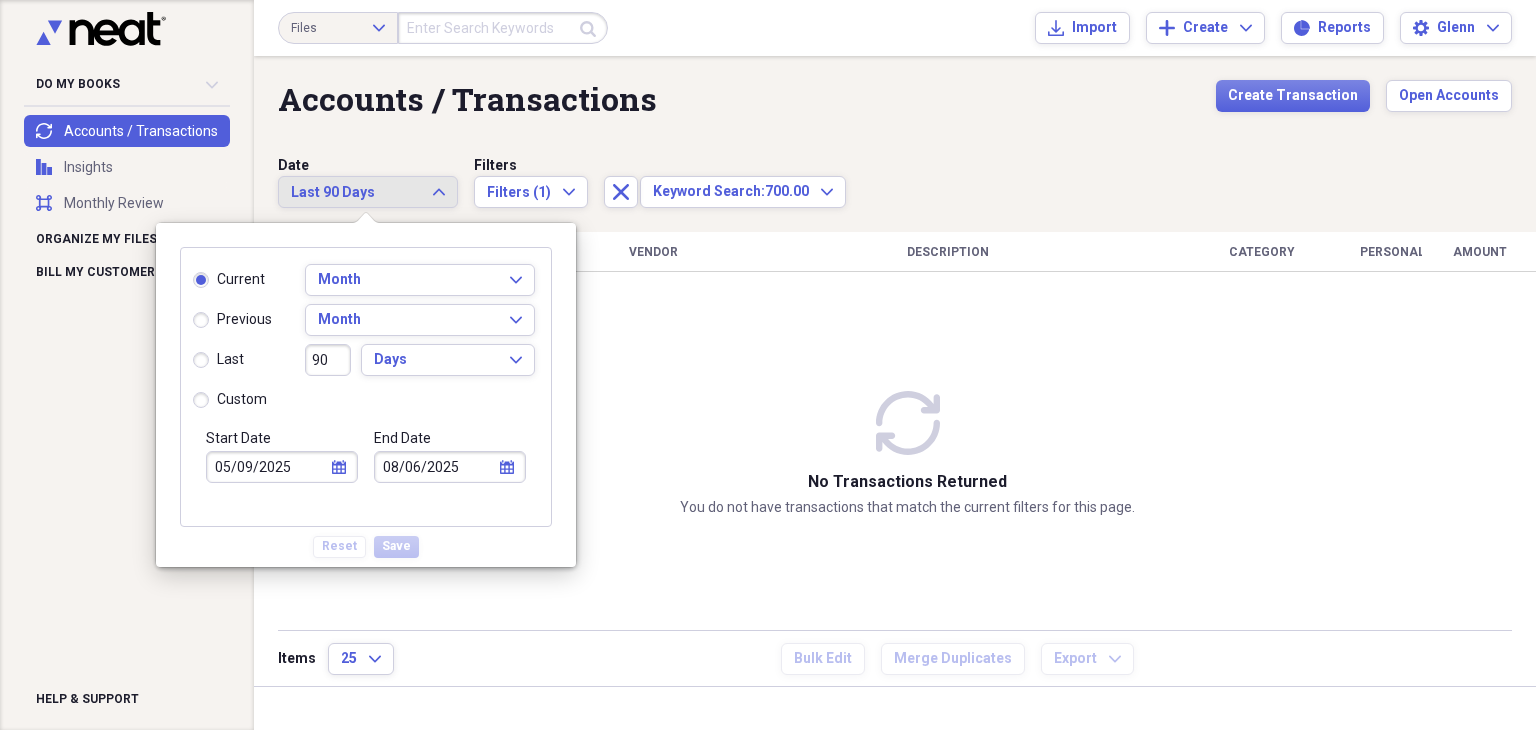 type on "08/01/2025" 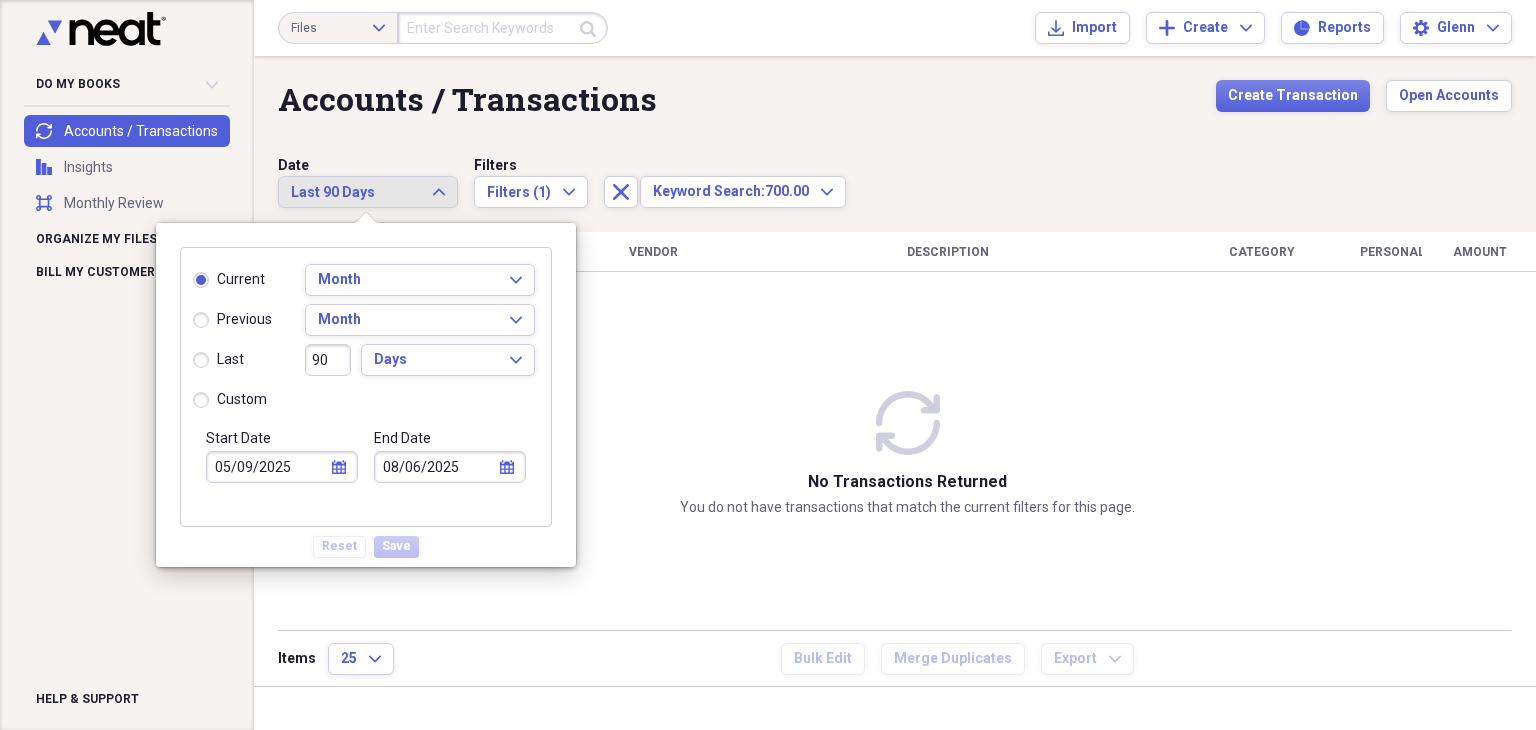 type on "08/31/2025" 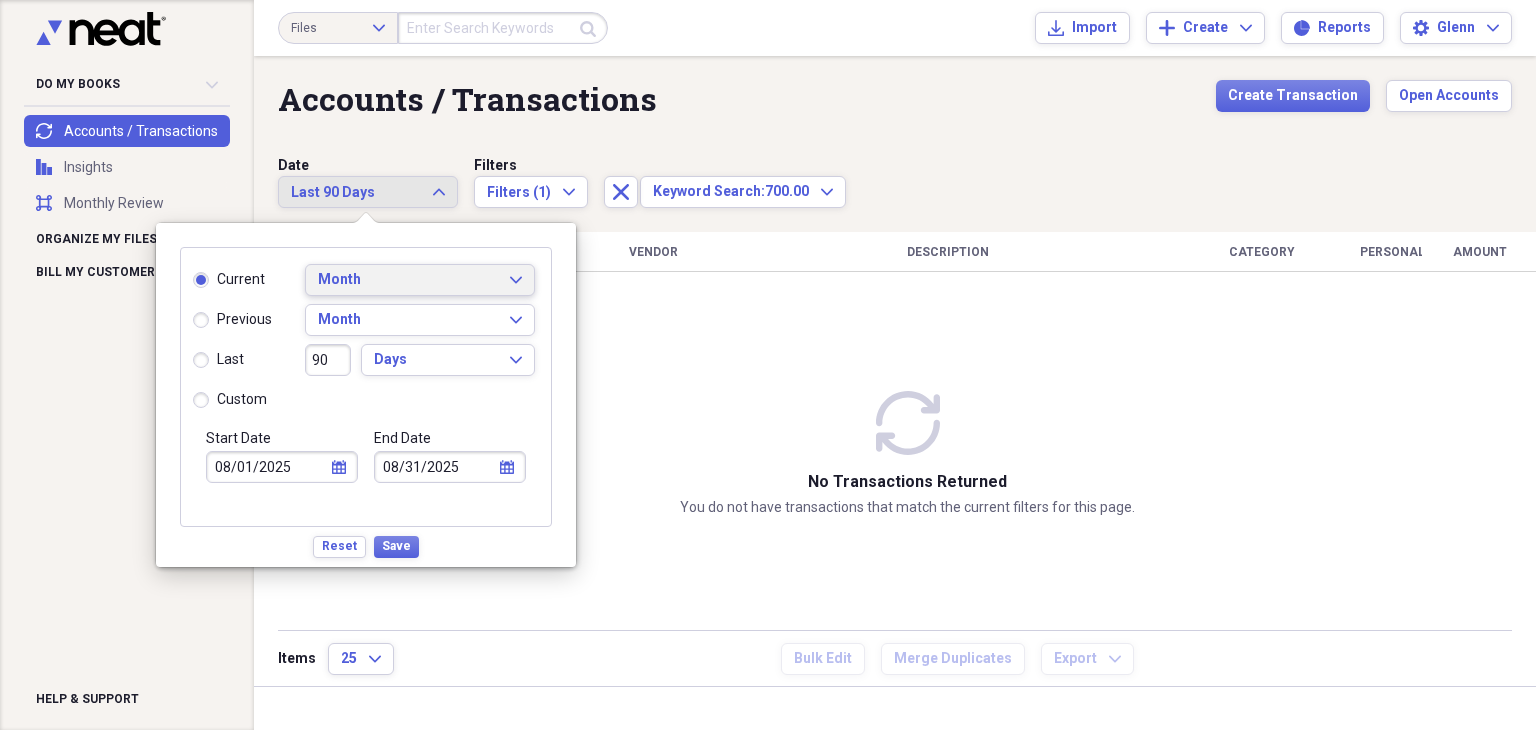 click on "Month" at bounding box center [408, 280] 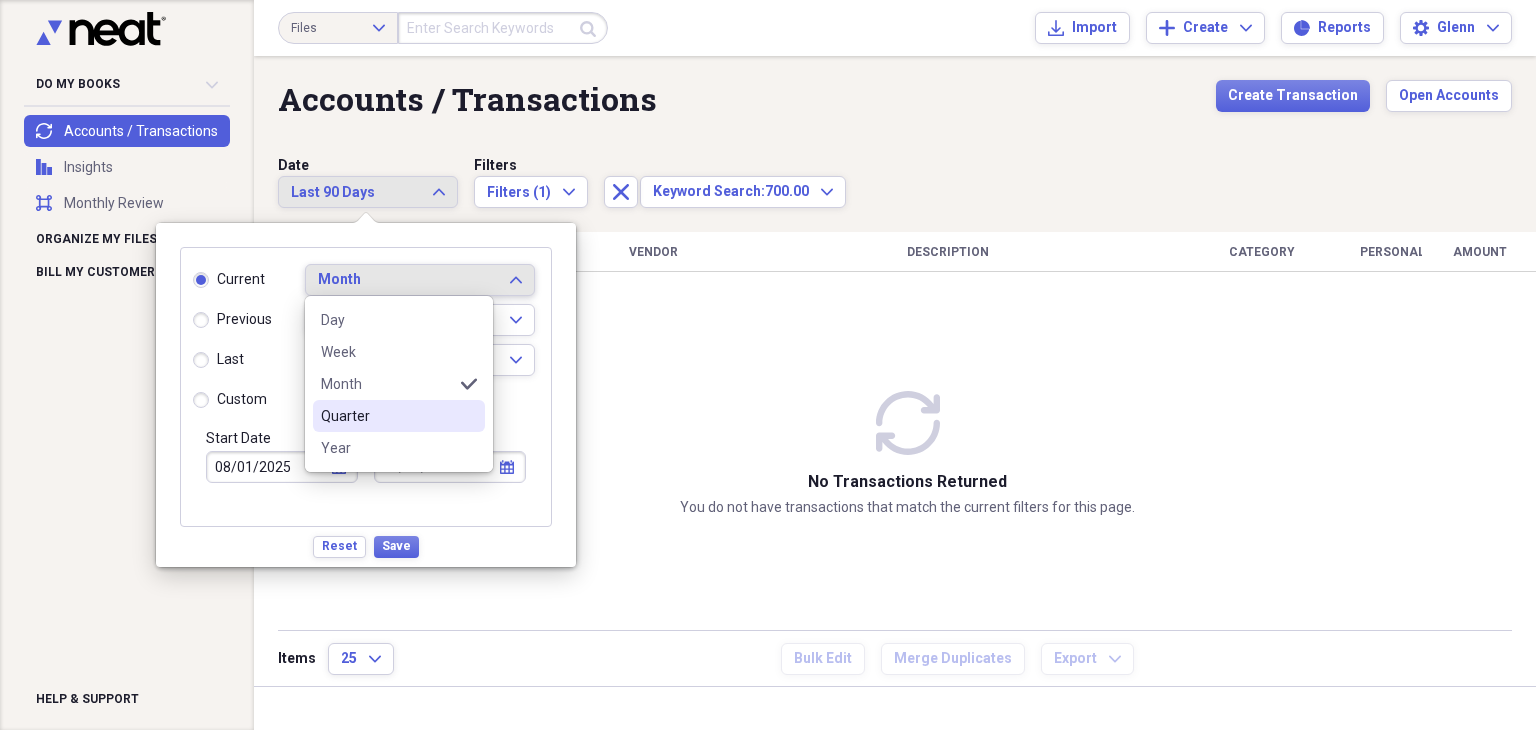 click on "Quarter" at bounding box center (387, 416) 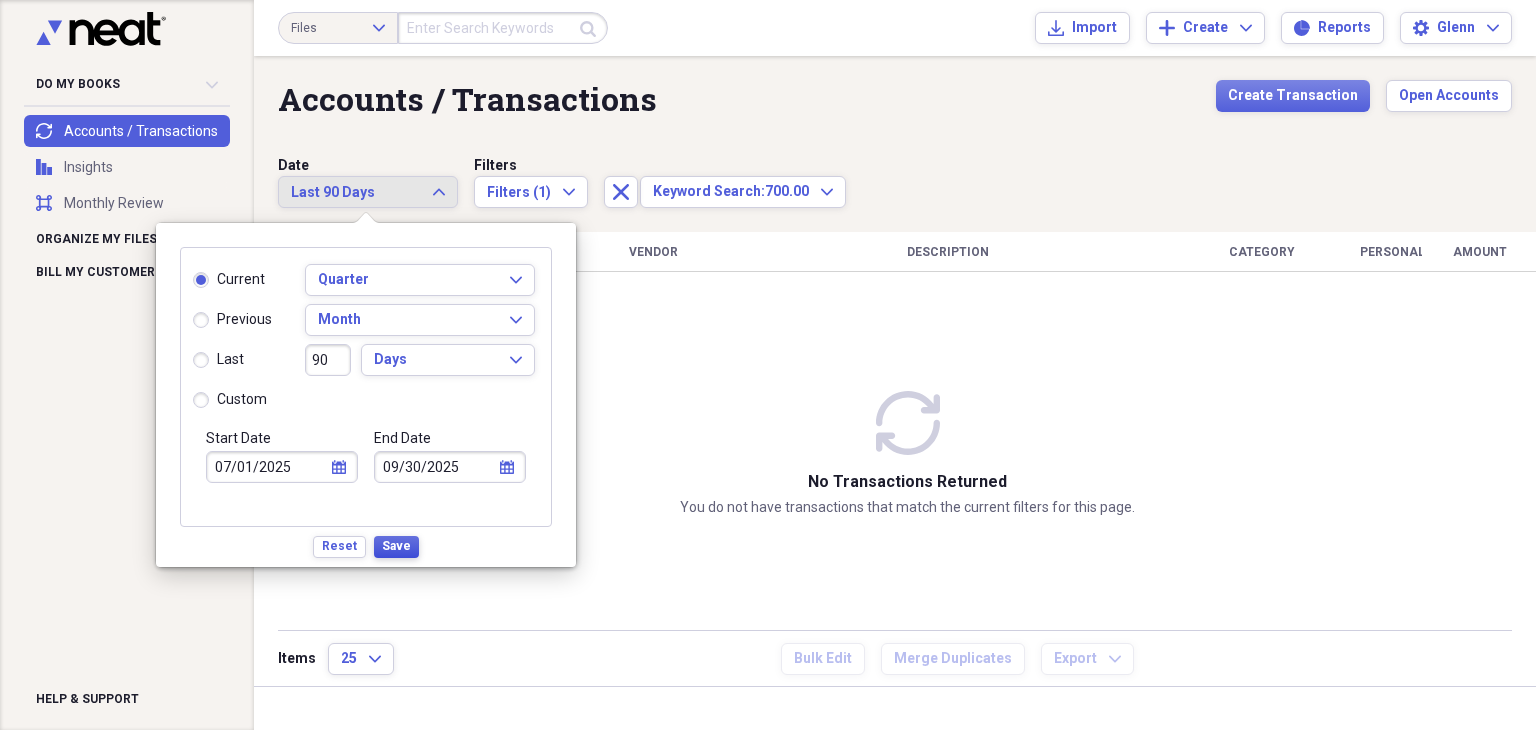 click on "Save" at bounding box center (396, 546) 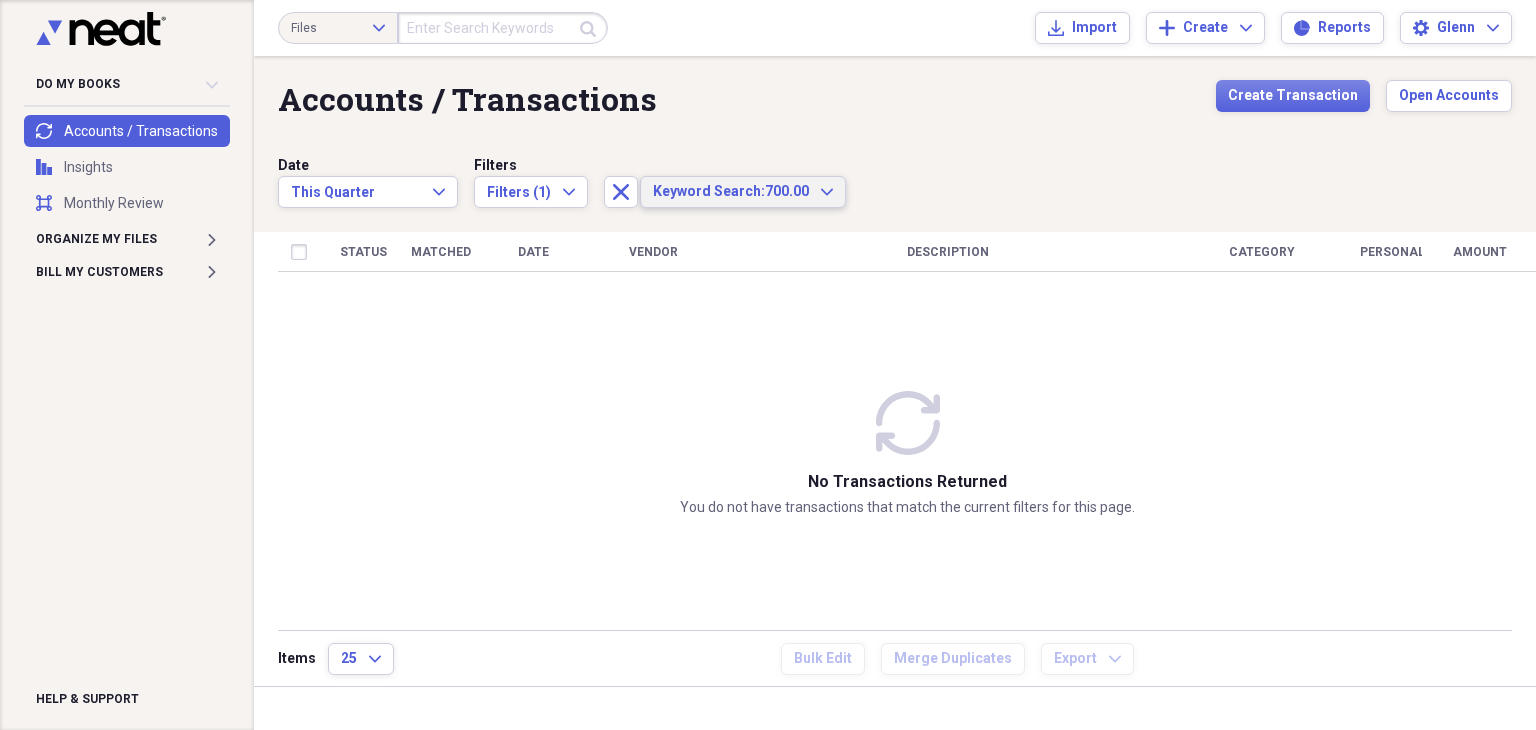 click on "Expand" 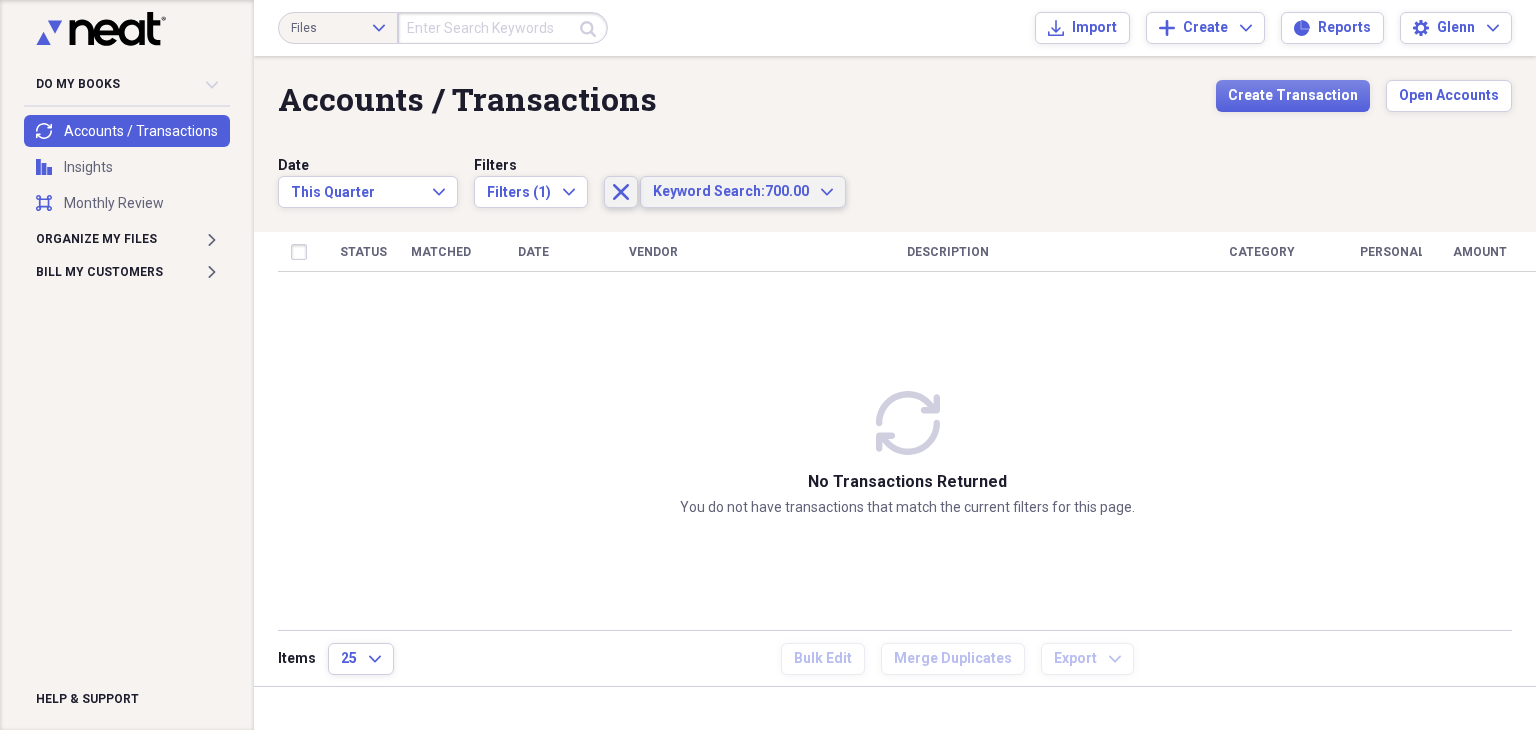 click 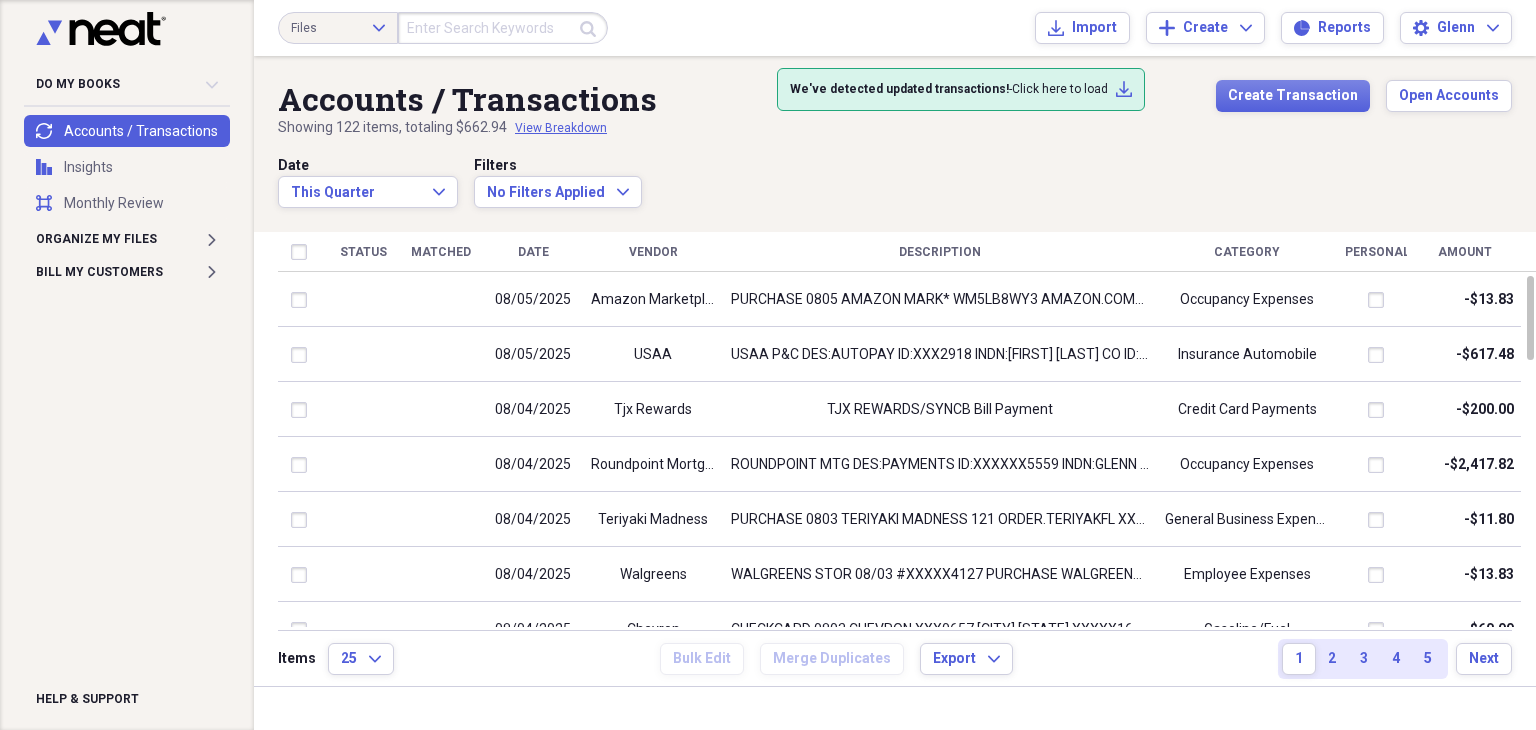 click on "We've detected updated transactions!  -  Click here to load Load" at bounding box center (961, 89) 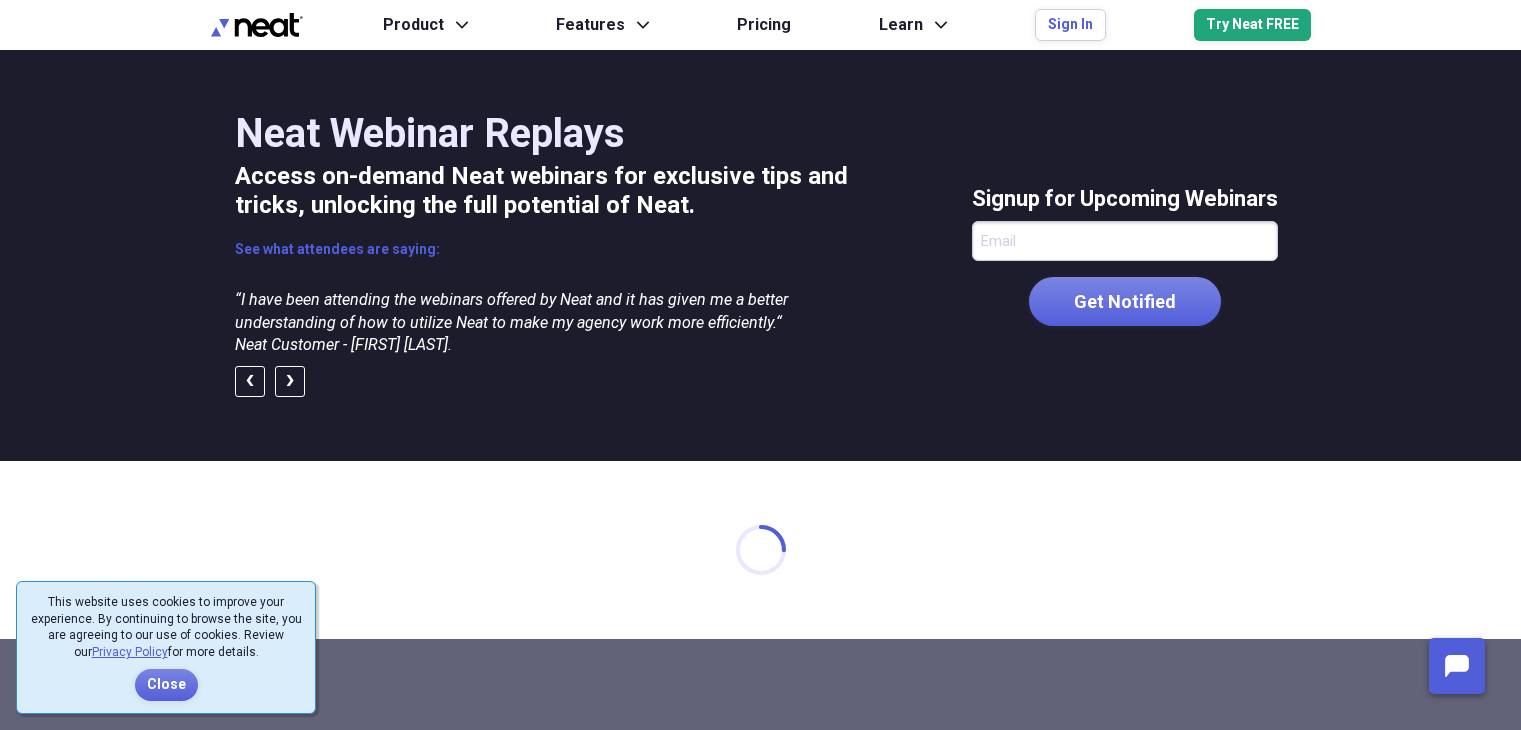 scroll, scrollTop: 0, scrollLeft: 0, axis: both 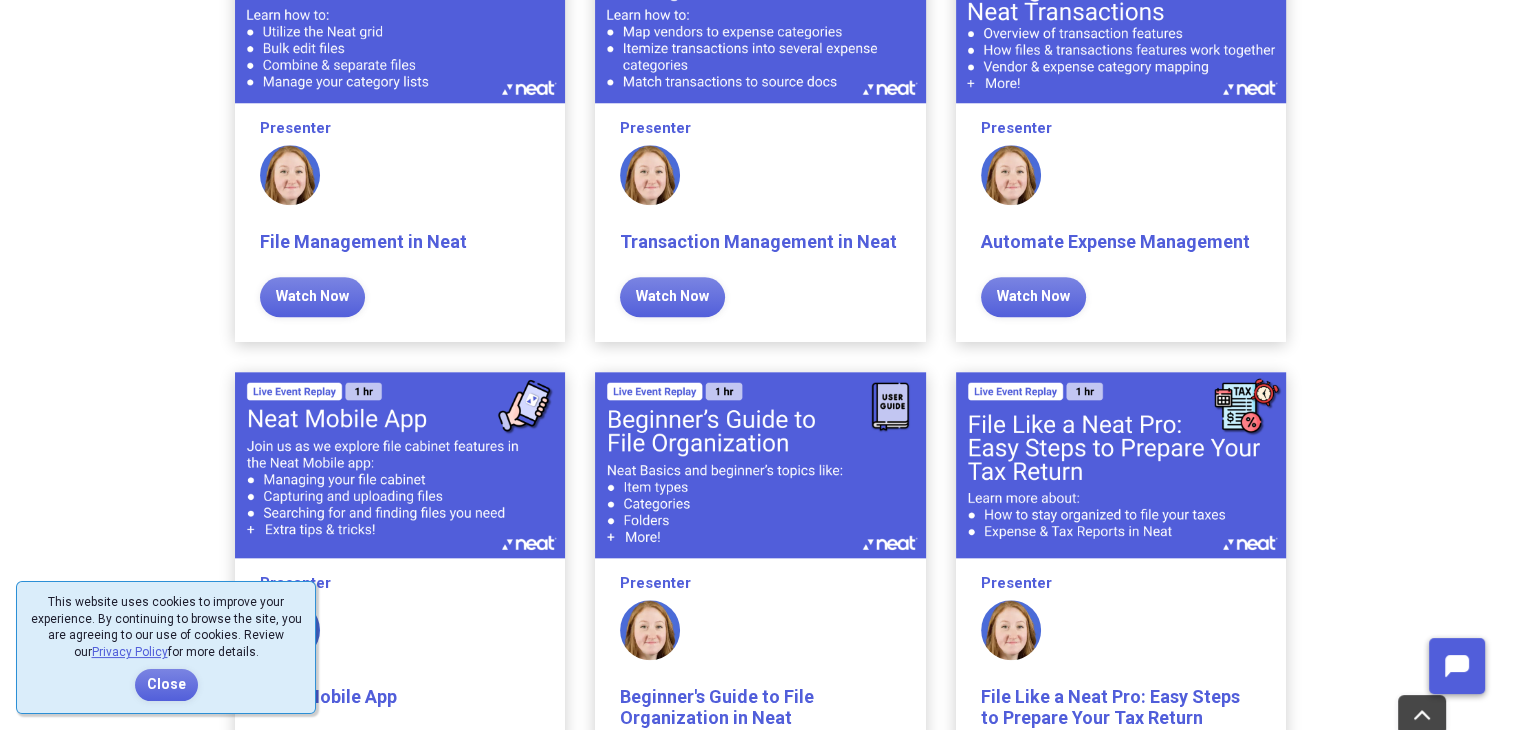 click at bounding box center [760, 175] 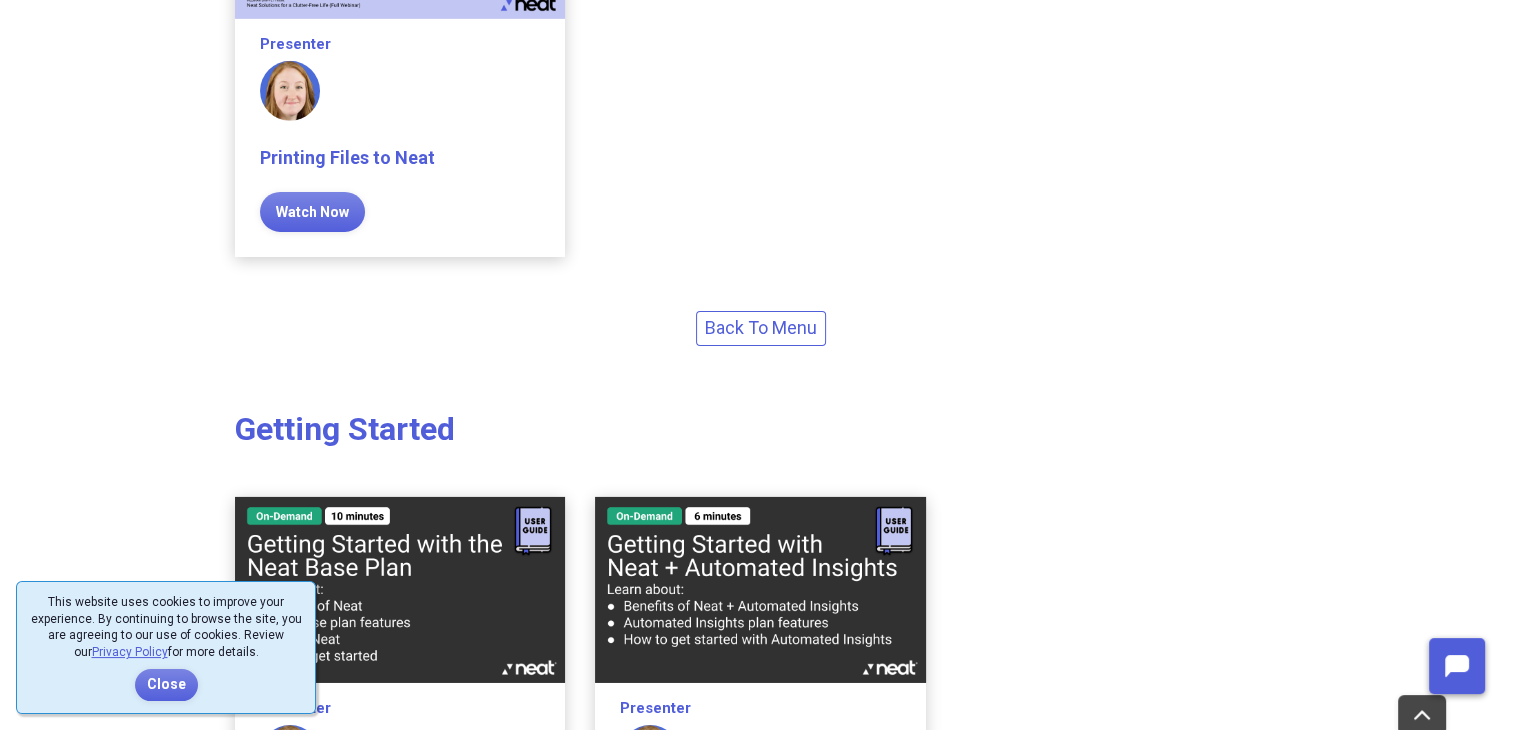 scroll, scrollTop: 6502, scrollLeft: 0, axis: vertical 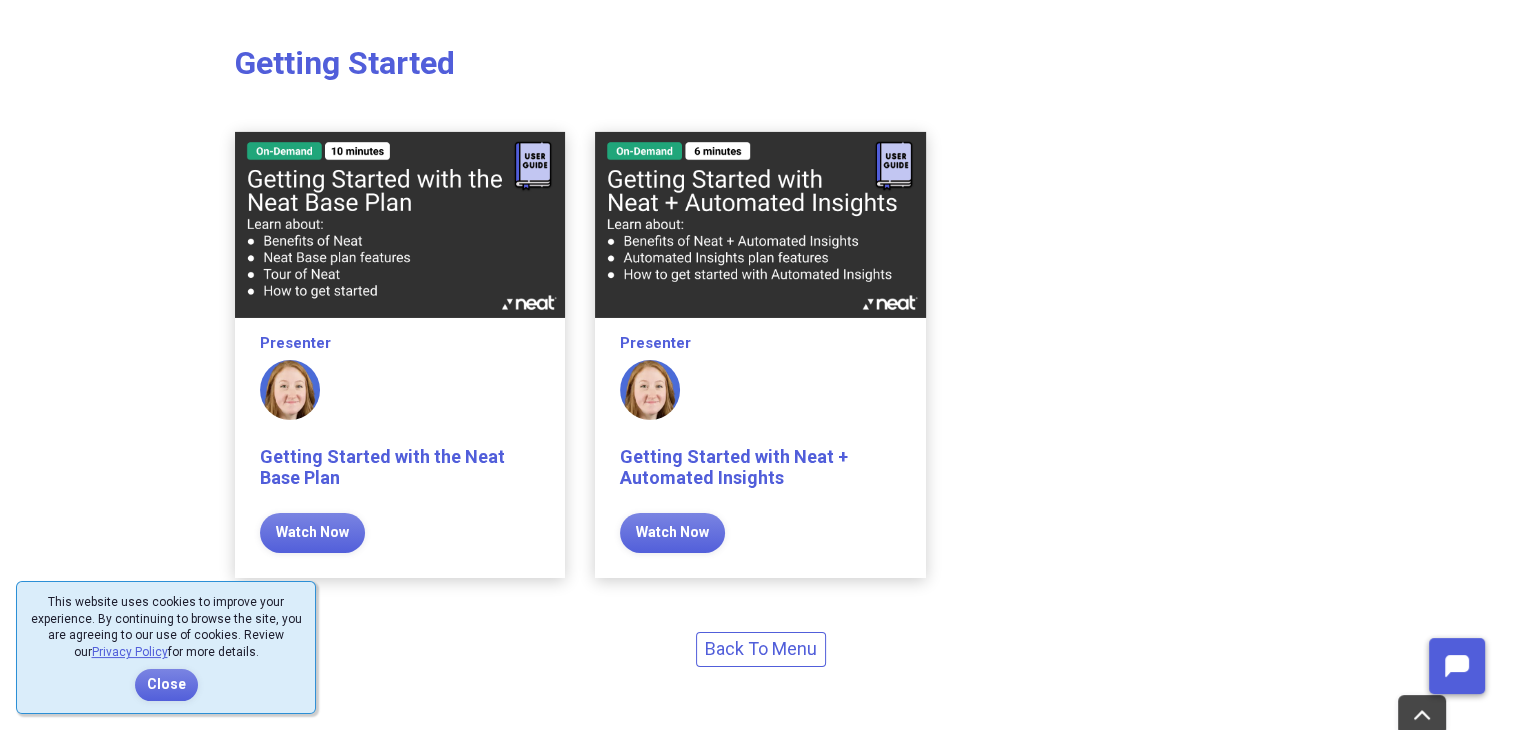 drag, startPoint x: 768, startPoint y: 315, endPoint x: 732, endPoint y: 283, distance: 48.166378 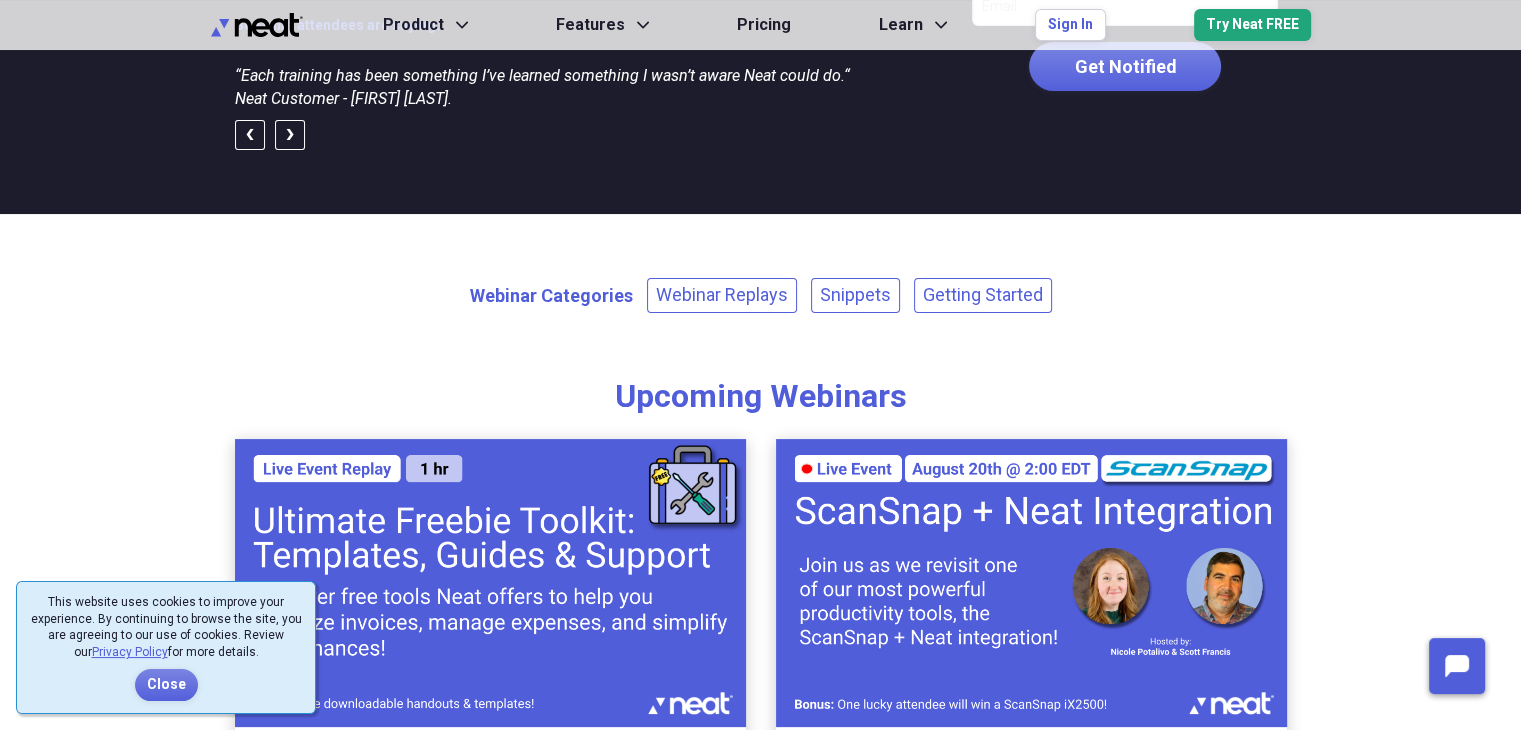 scroll, scrollTop: 0, scrollLeft: 0, axis: both 